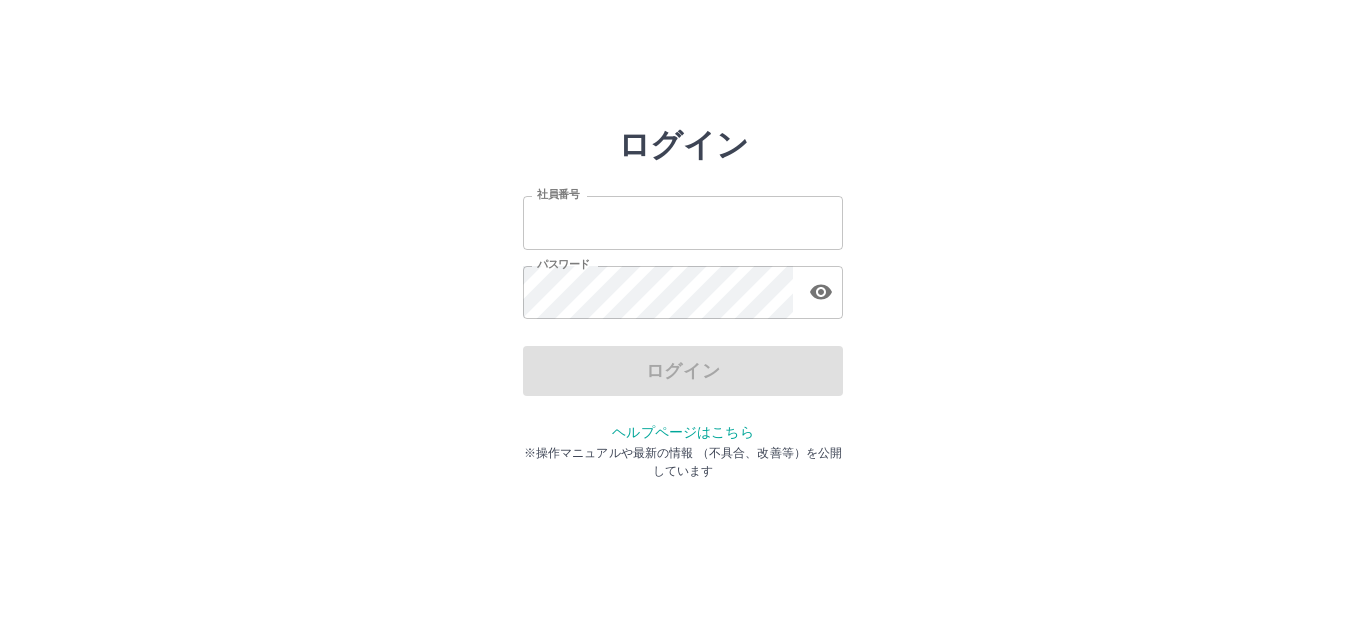 scroll, scrollTop: 0, scrollLeft: 0, axis: both 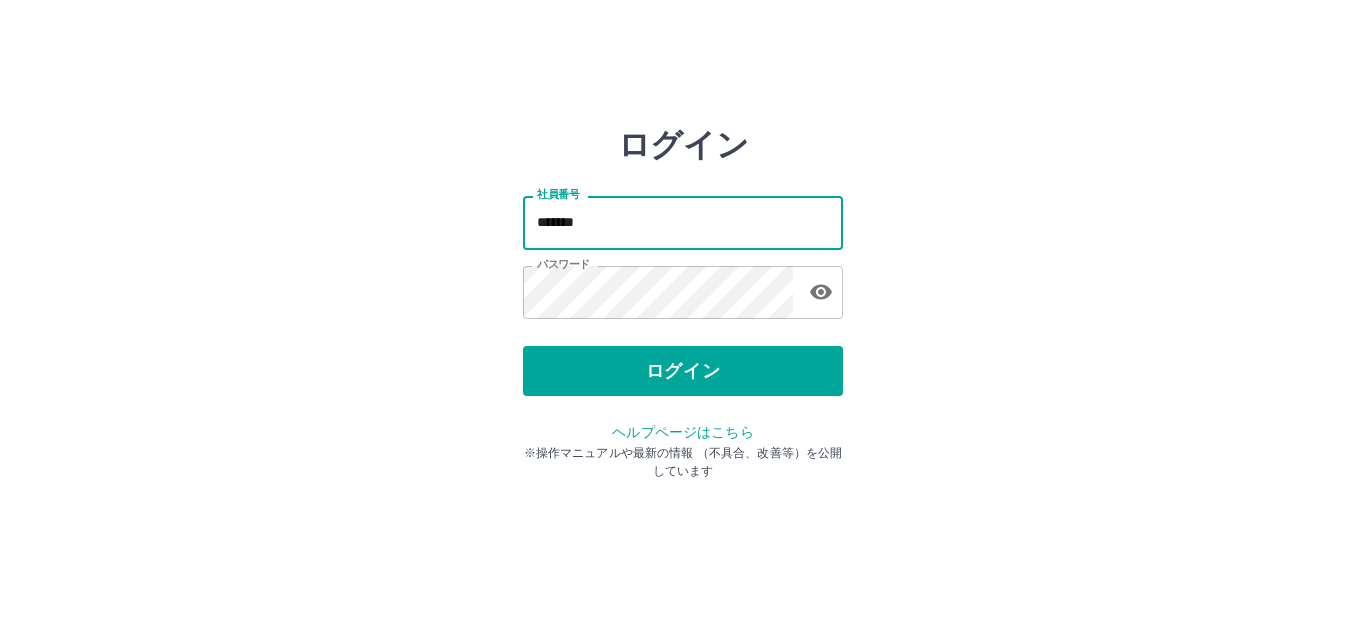 click on "*******" at bounding box center [683, 222] 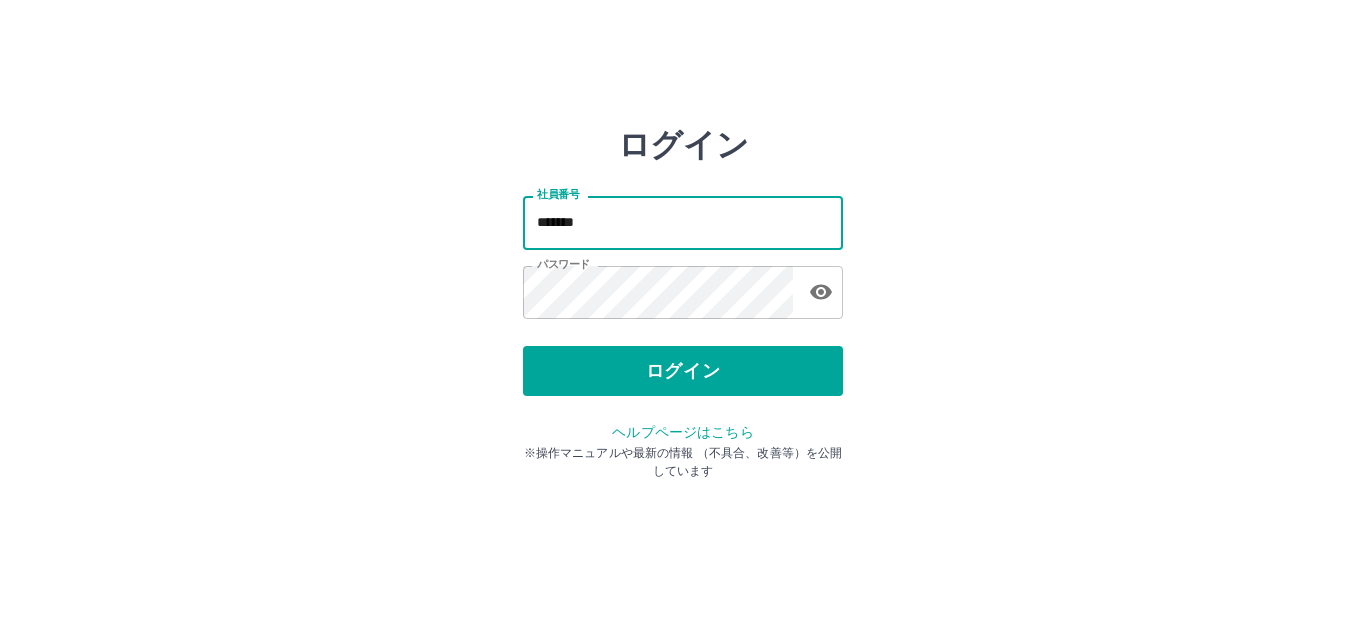 type on "*******" 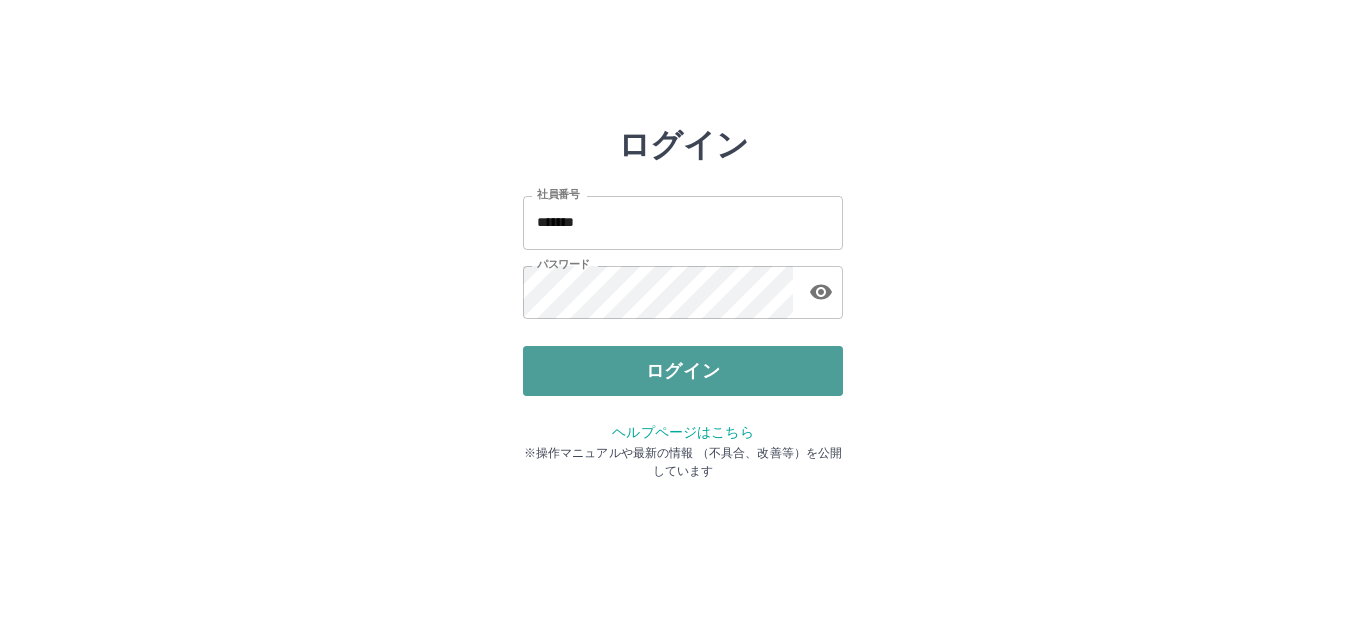 click on "ログイン" at bounding box center [683, 371] 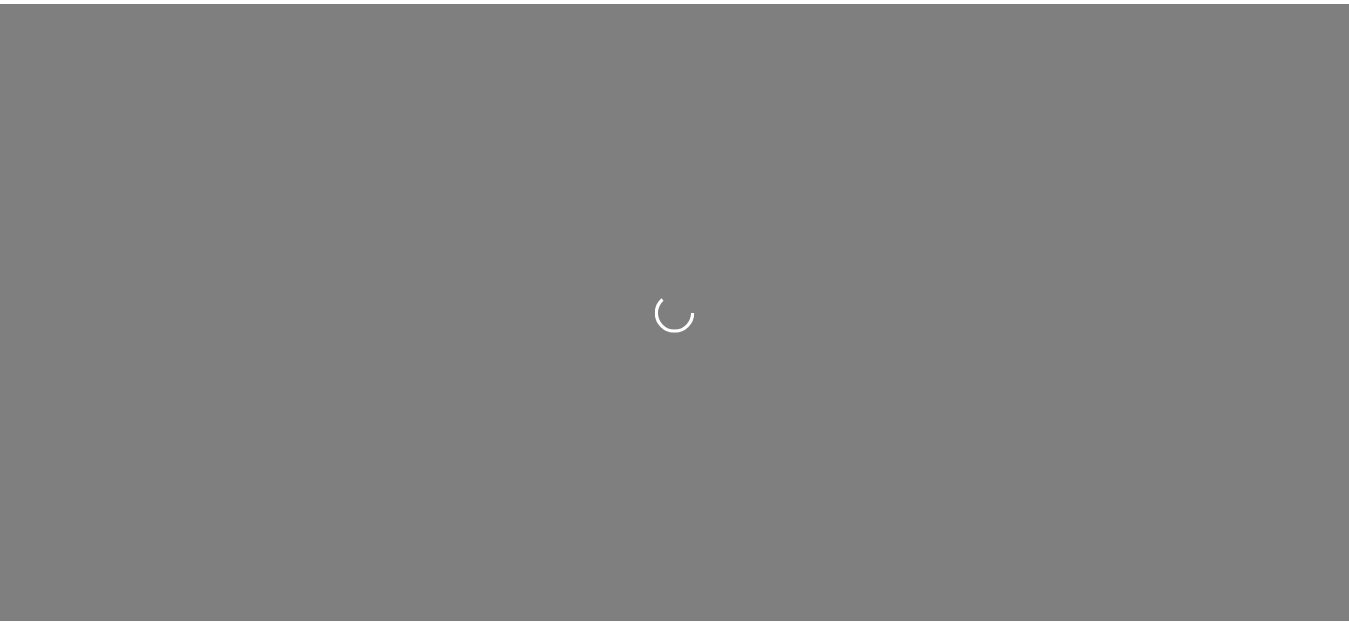 scroll, scrollTop: 0, scrollLeft: 0, axis: both 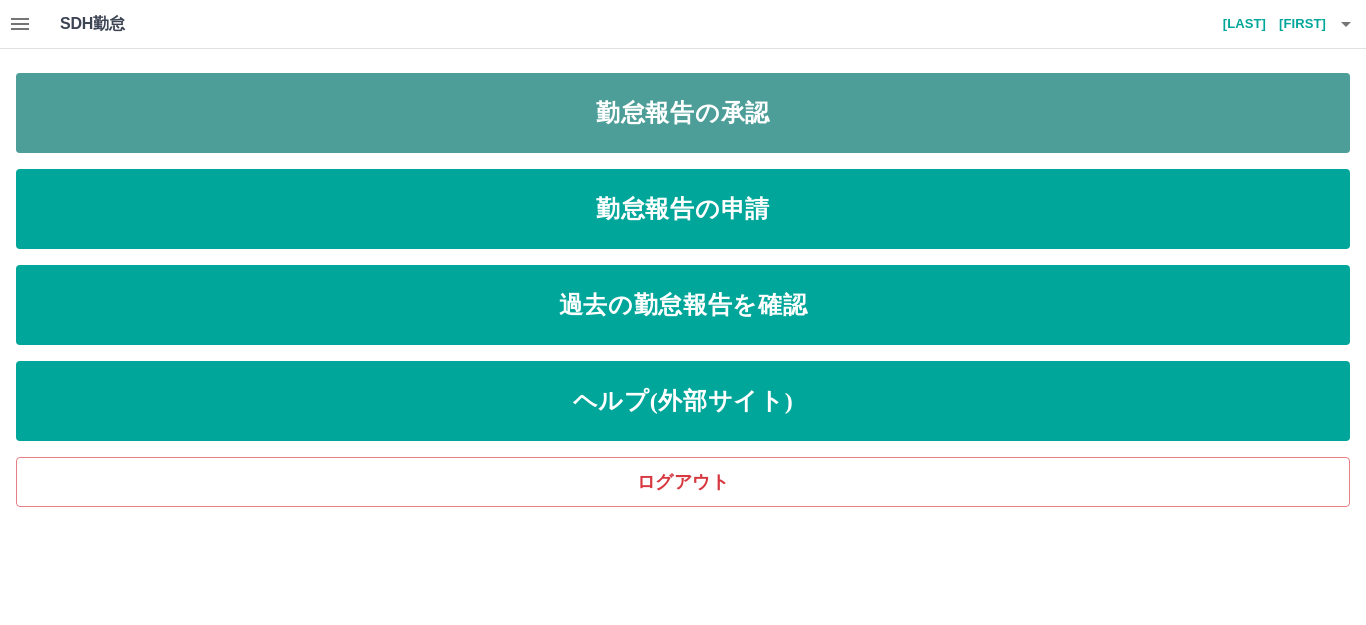 click on "勤怠報告の承認" at bounding box center (683, 113) 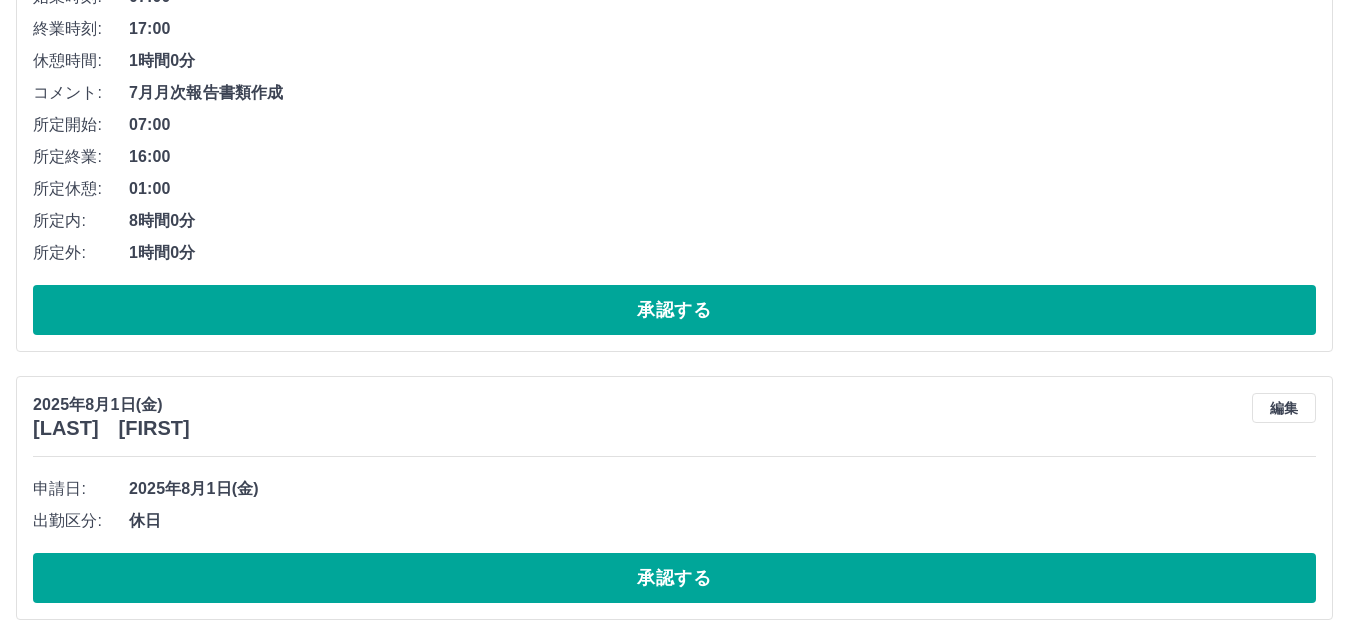 scroll, scrollTop: 4481, scrollLeft: 0, axis: vertical 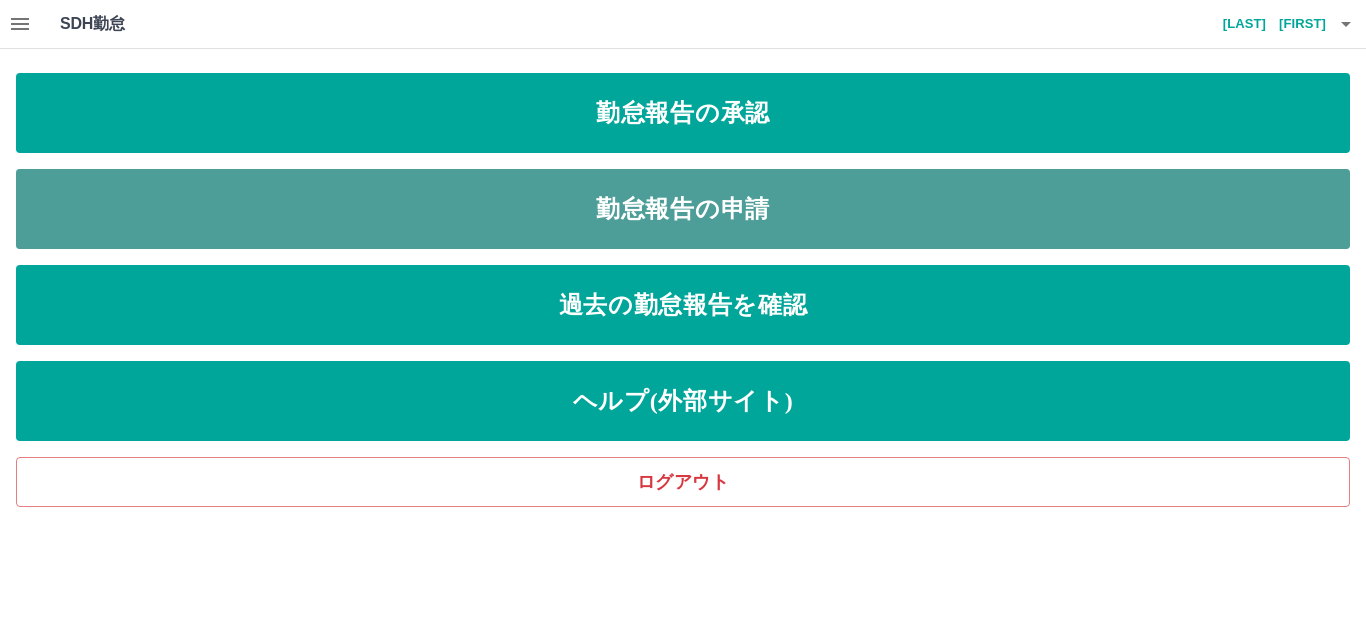 click on "勤怠報告の申請" at bounding box center (683, 209) 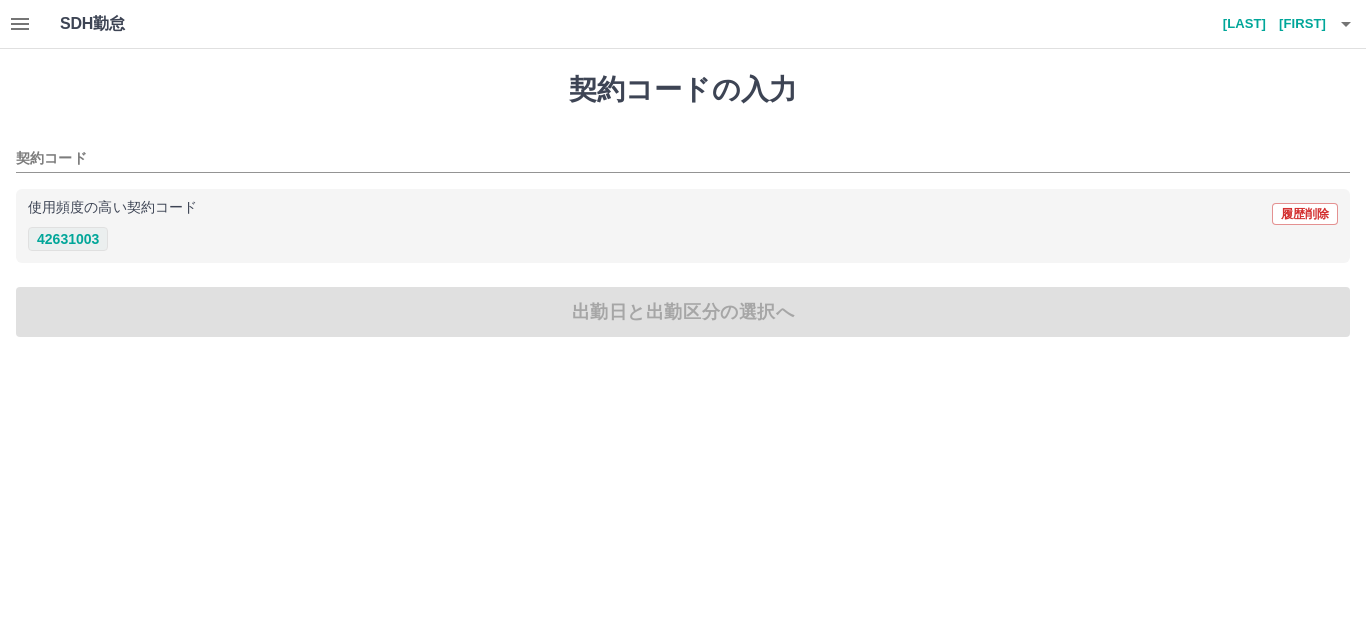 click on "42631003" at bounding box center [68, 239] 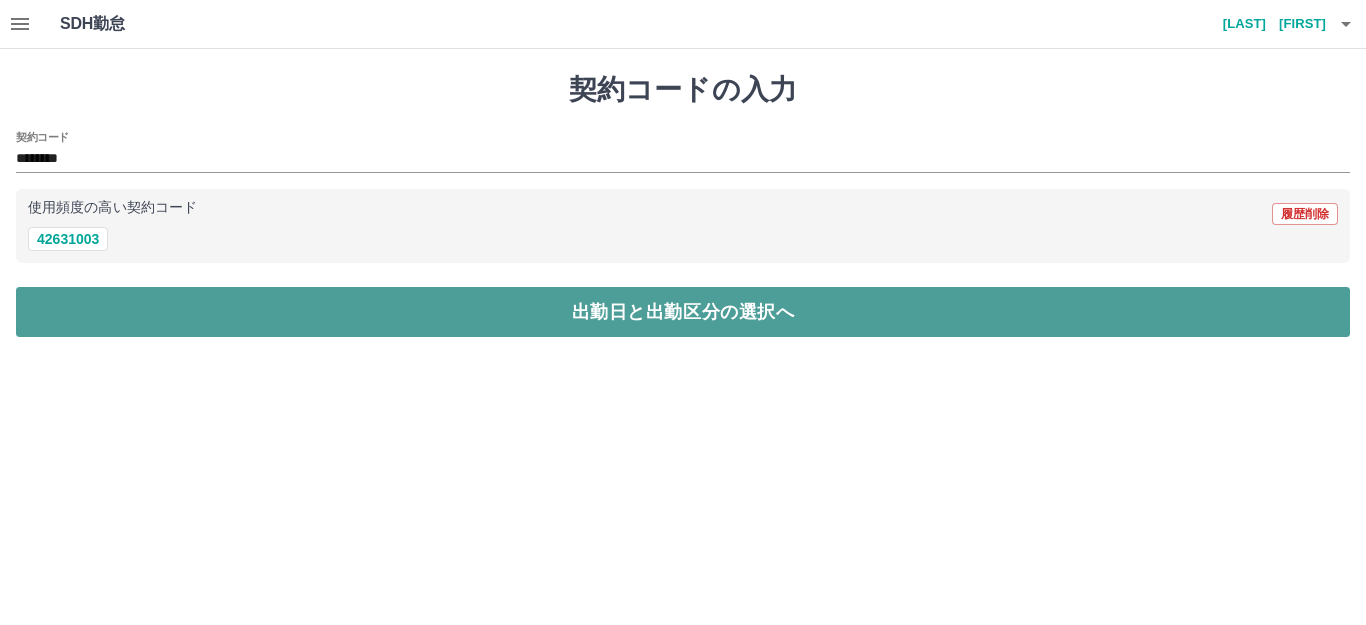 click on "出勤日と出勤区分の選択へ" at bounding box center [683, 312] 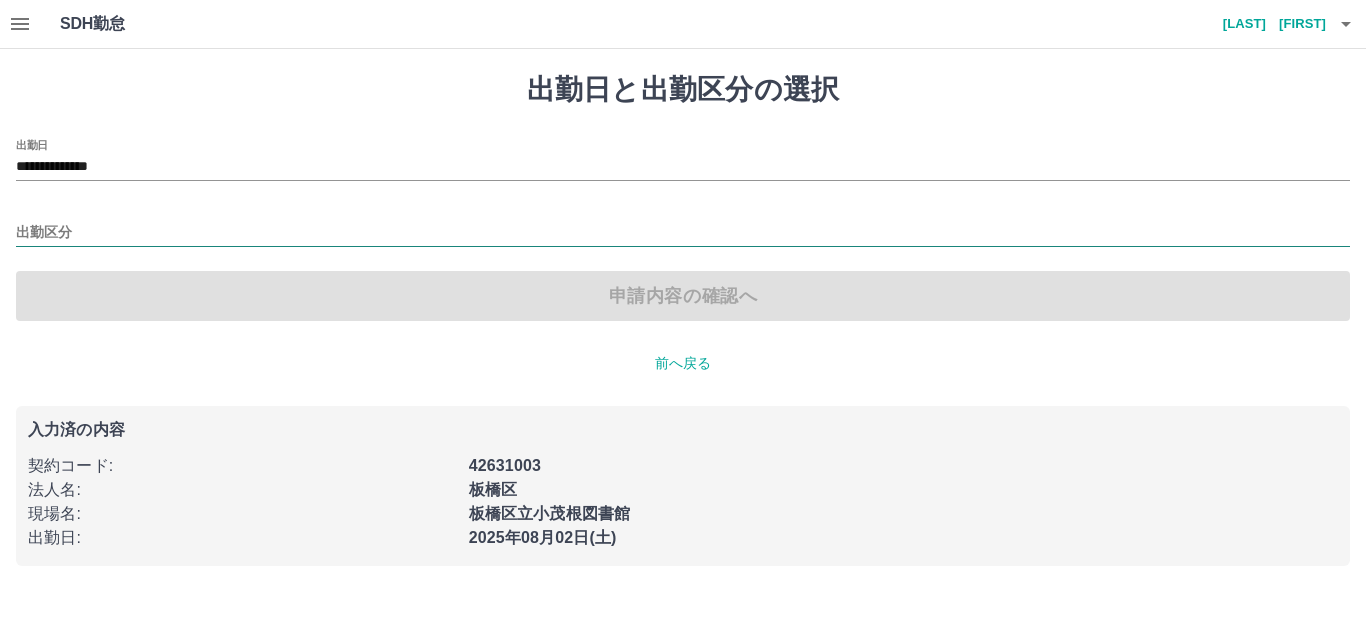 click on "出勤区分" at bounding box center (683, 233) 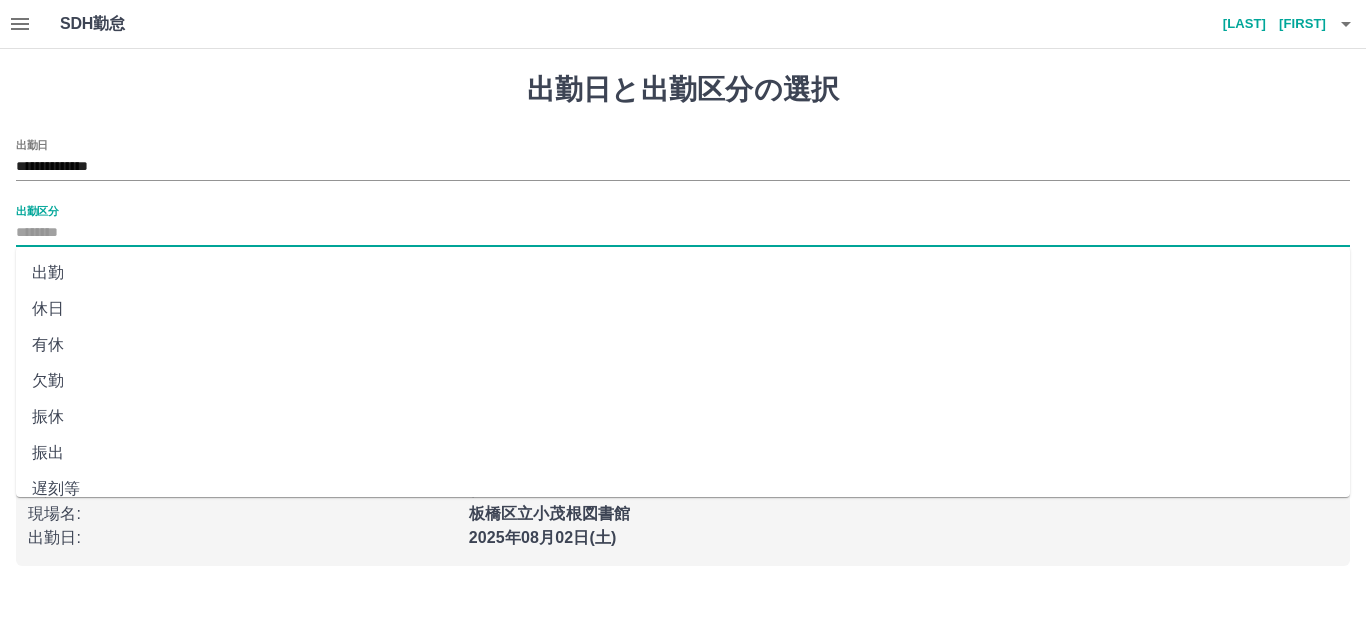 click on "出勤" at bounding box center [683, 273] 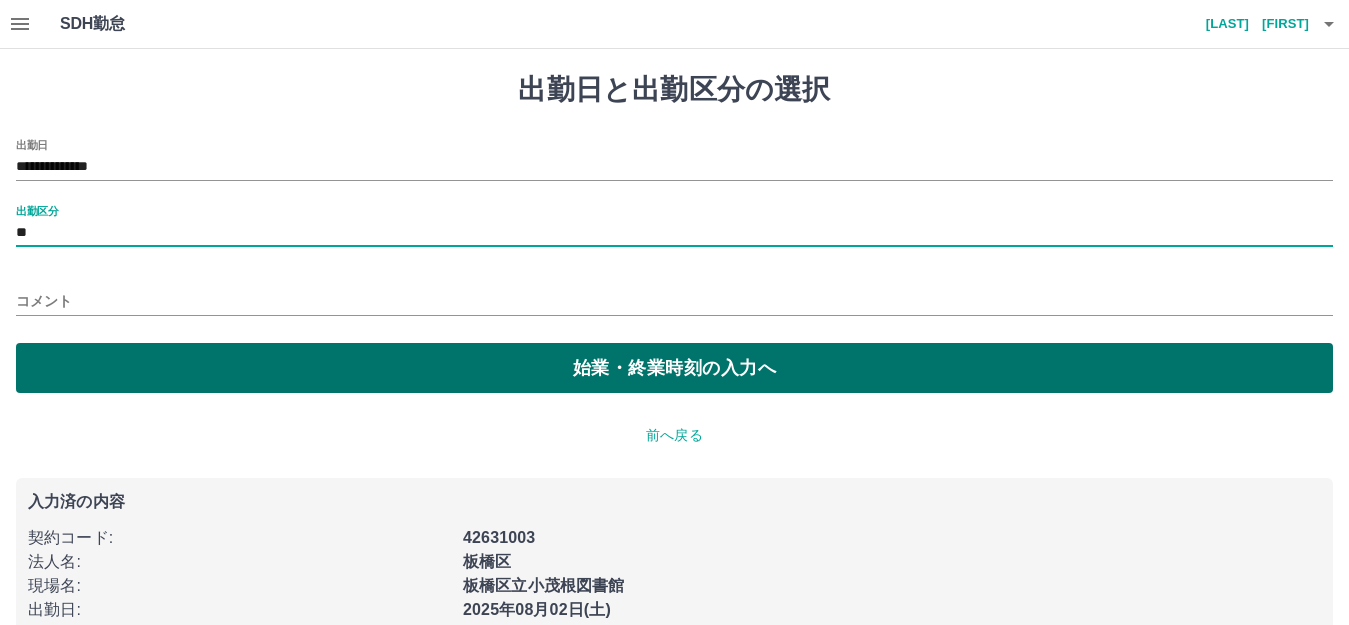 click on "始業・終業時刻の入力へ" at bounding box center [674, 368] 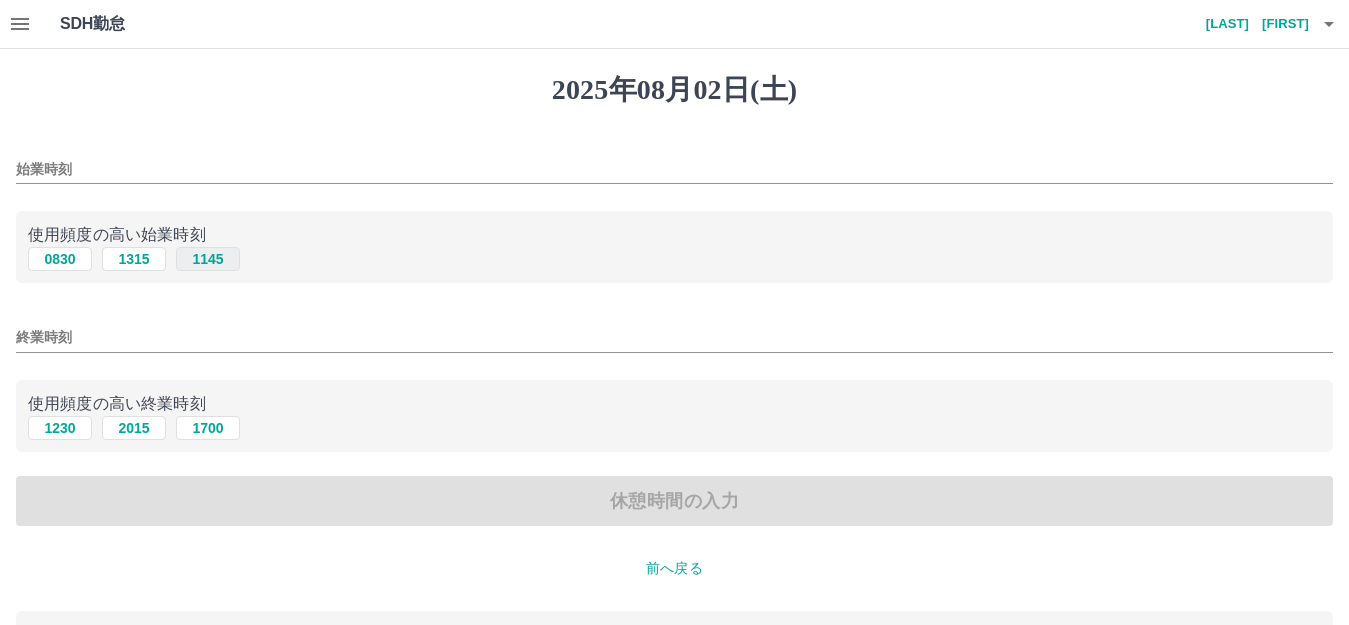 click on "1145" at bounding box center (208, 259) 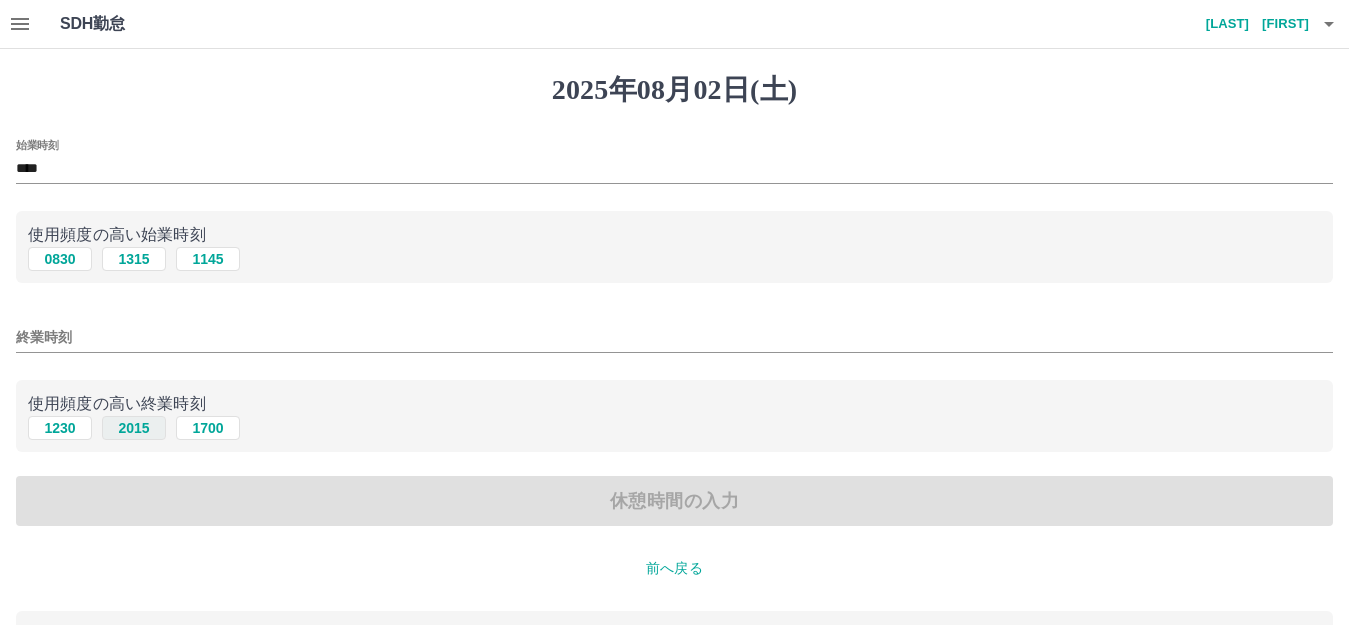 click on "2015" at bounding box center [134, 428] 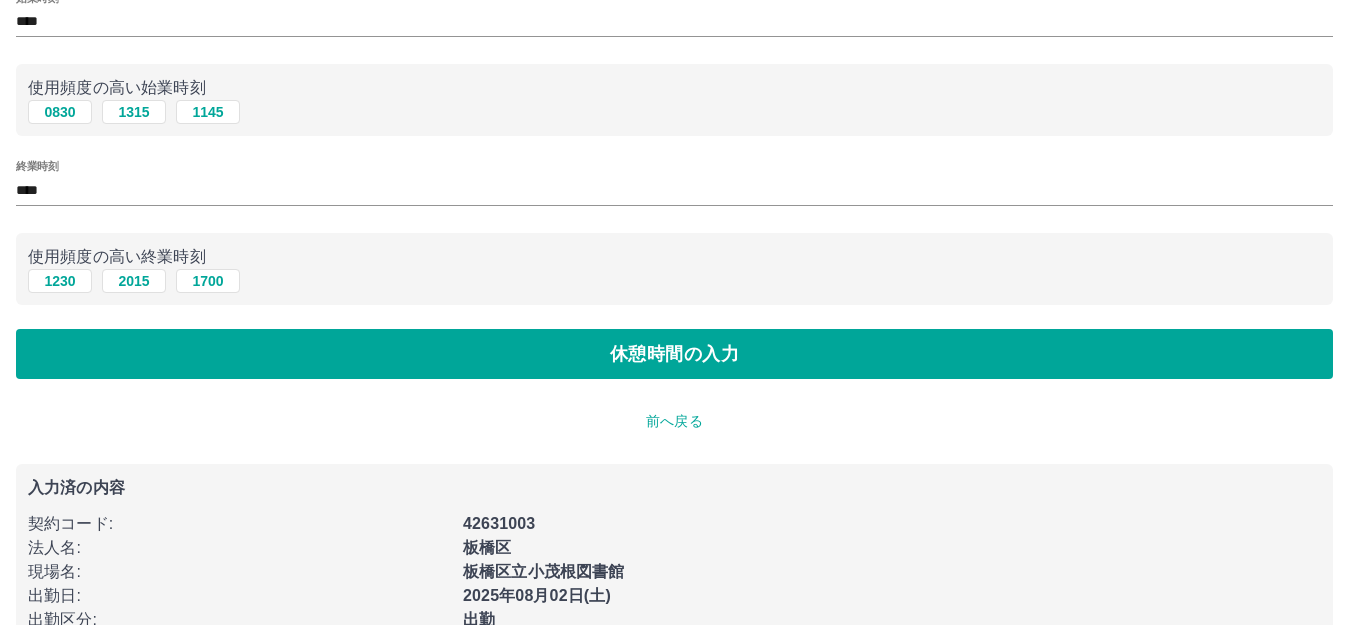 scroll, scrollTop: 195, scrollLeft: 0, axis: vertical 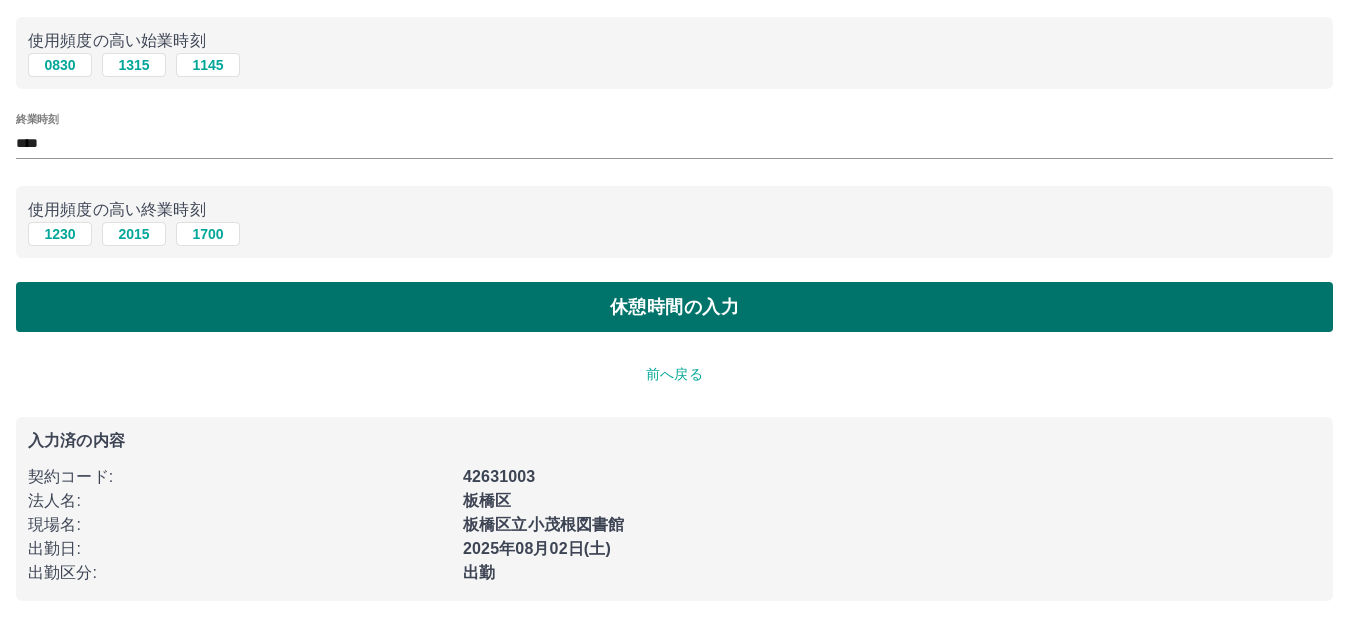 click on "休憩時間の入力" at bounding box center (674, 307) 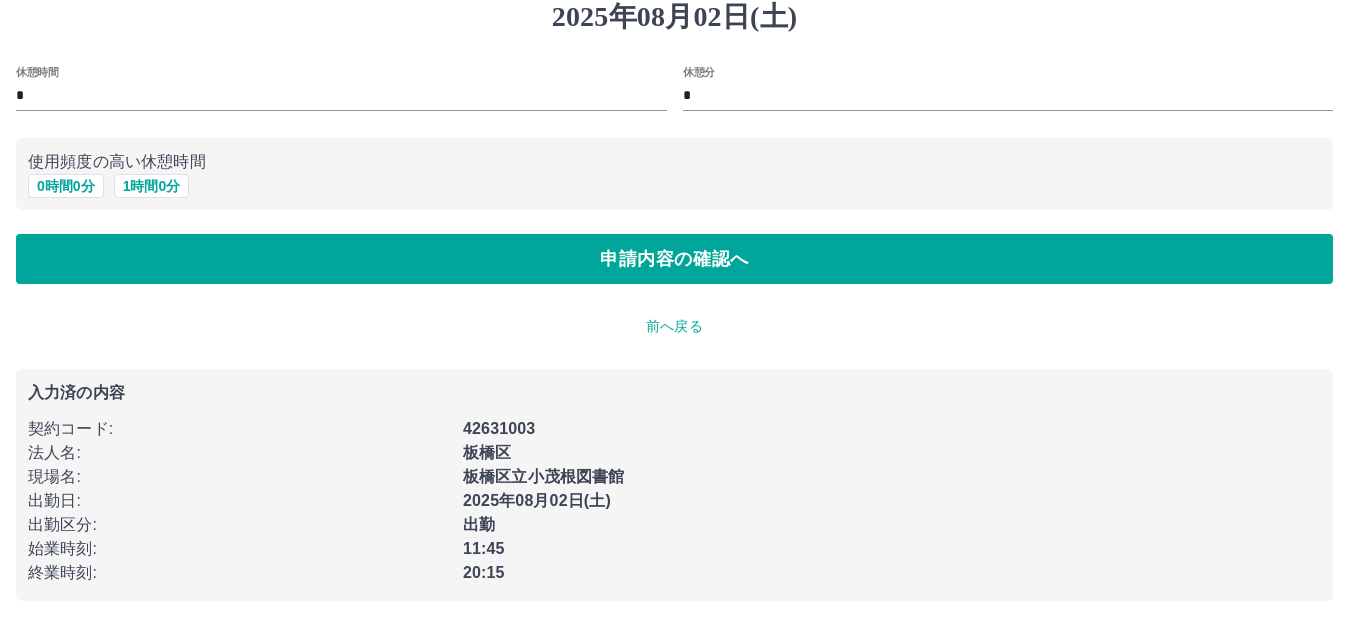 scroll, scrollTop: 0, scrollLeft: 0, axis: both 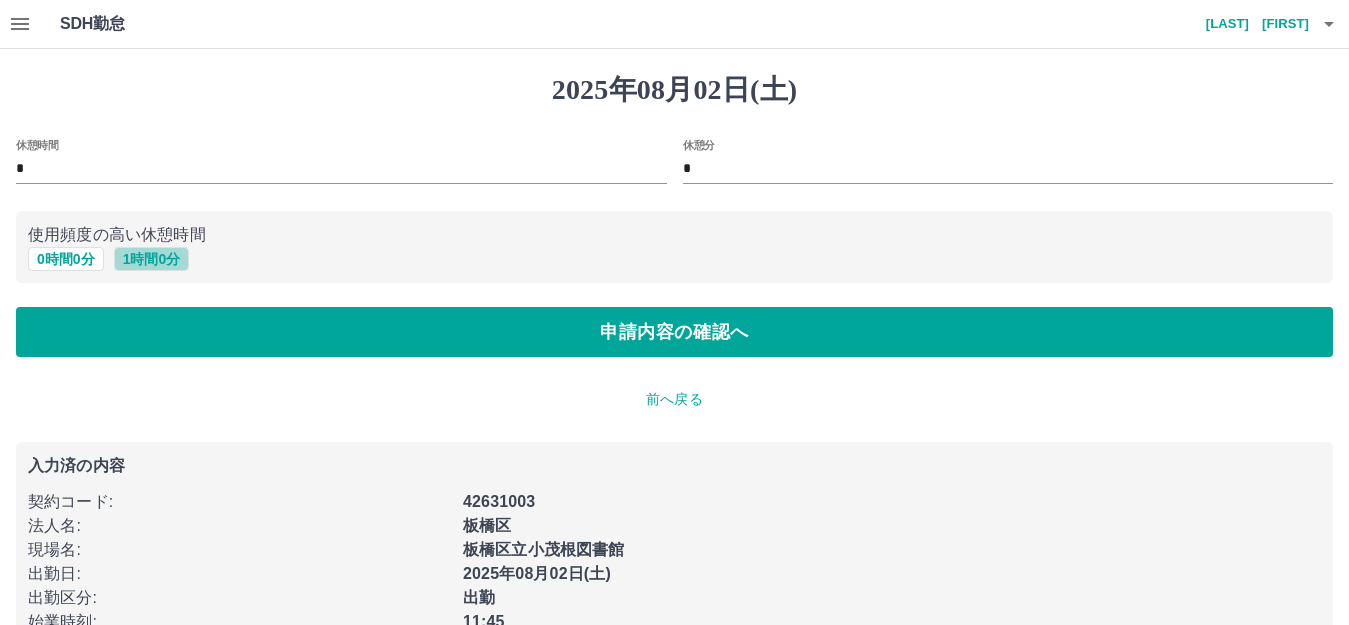 click on "1 時間 0 分" at bounding box center (152, 259) 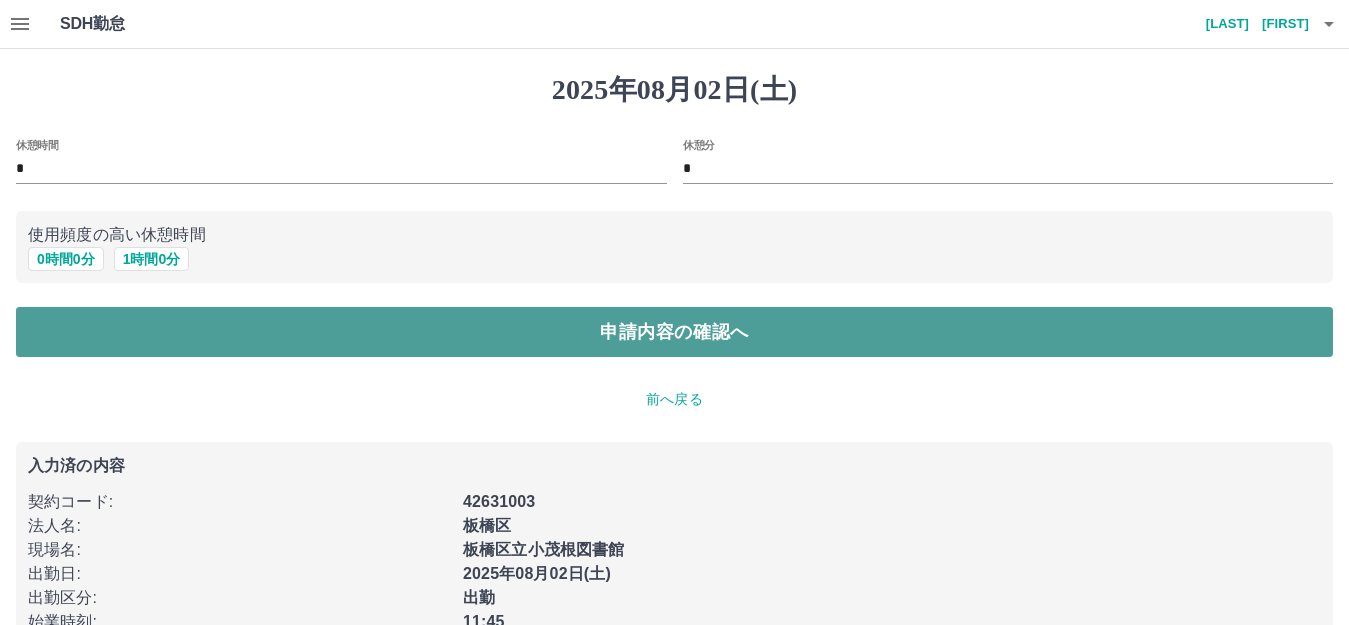 click on "申請内容の確認へ" at bounding box center (674, 332) 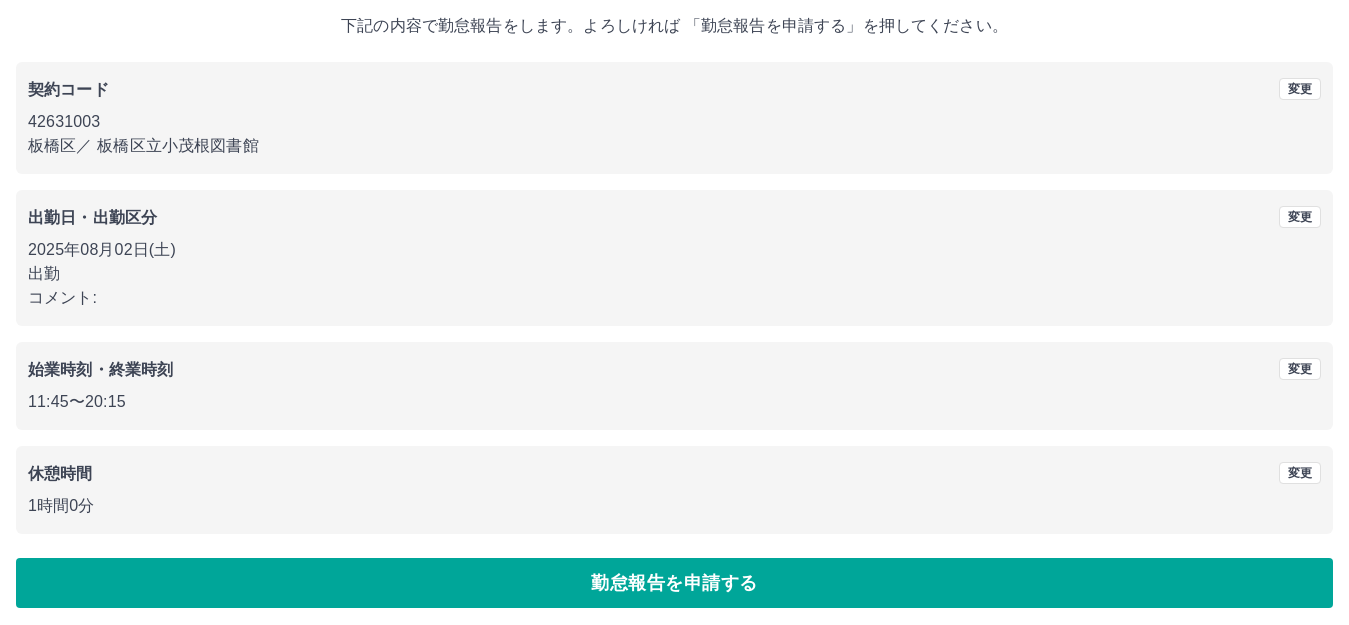 scroll, scrollTop: 124, scrollLeft: 0, axis: vertical 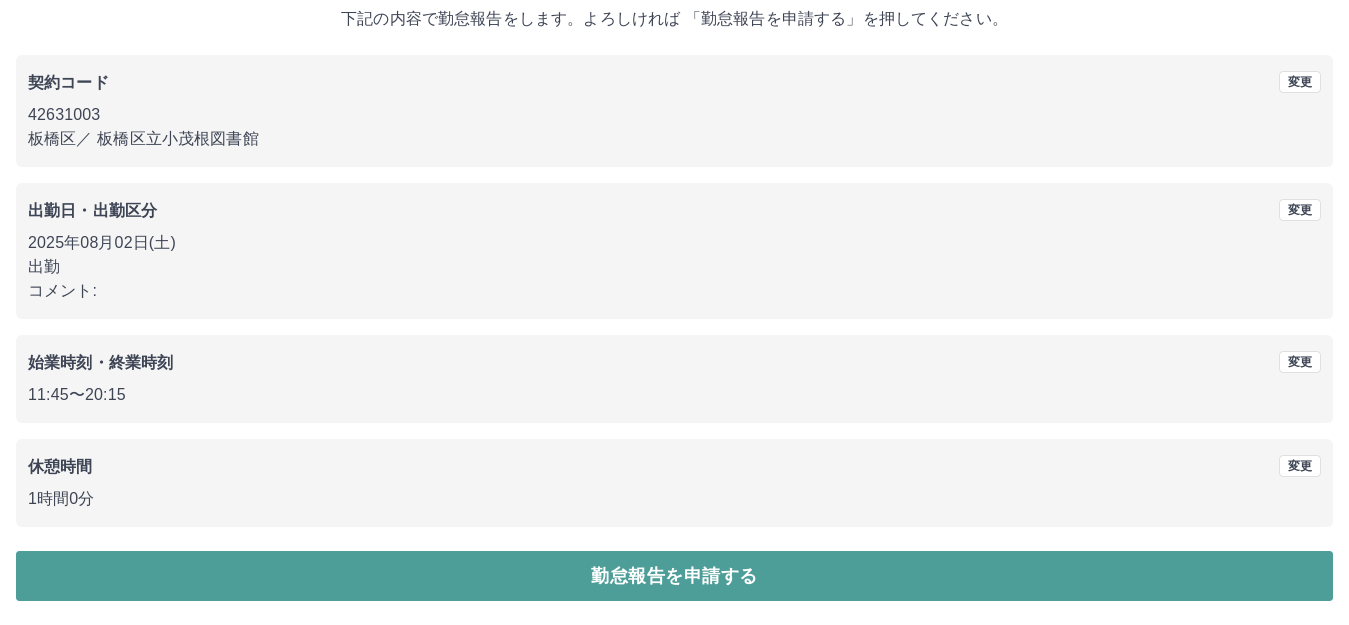 click on "勤怠報告を申請する" at bounding box center [674, 576] 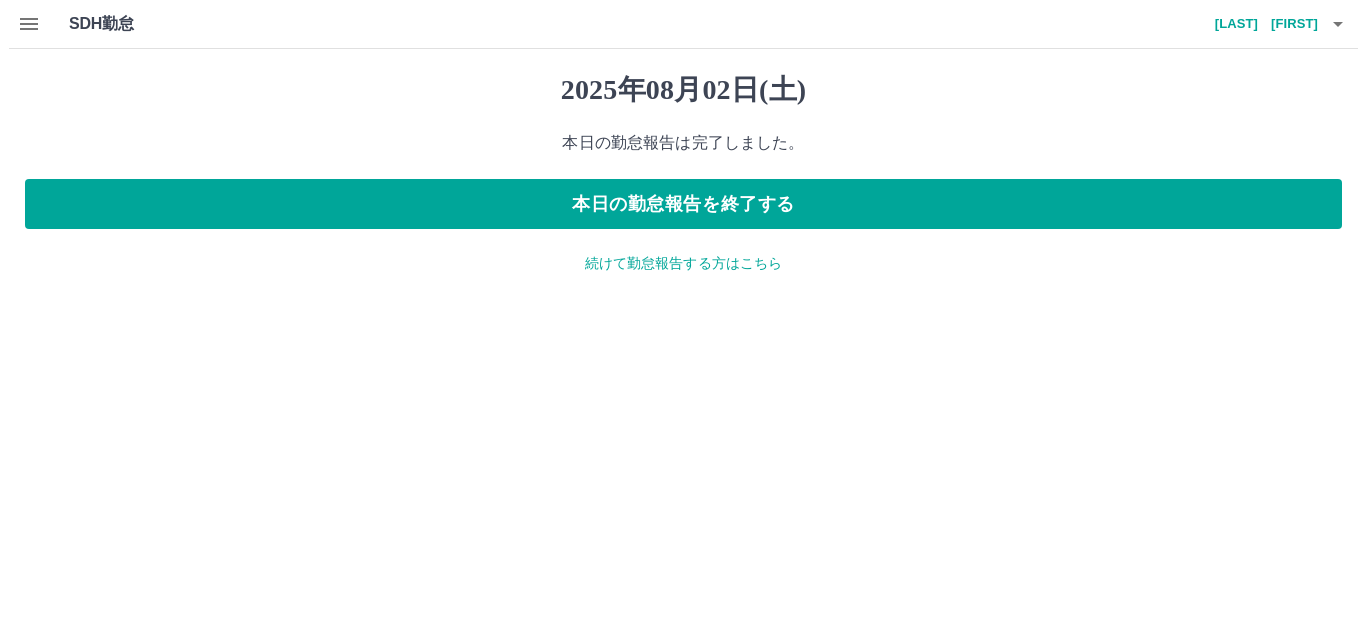 scroll, scrollTop: 0, scrollLeft: 0, axis: both 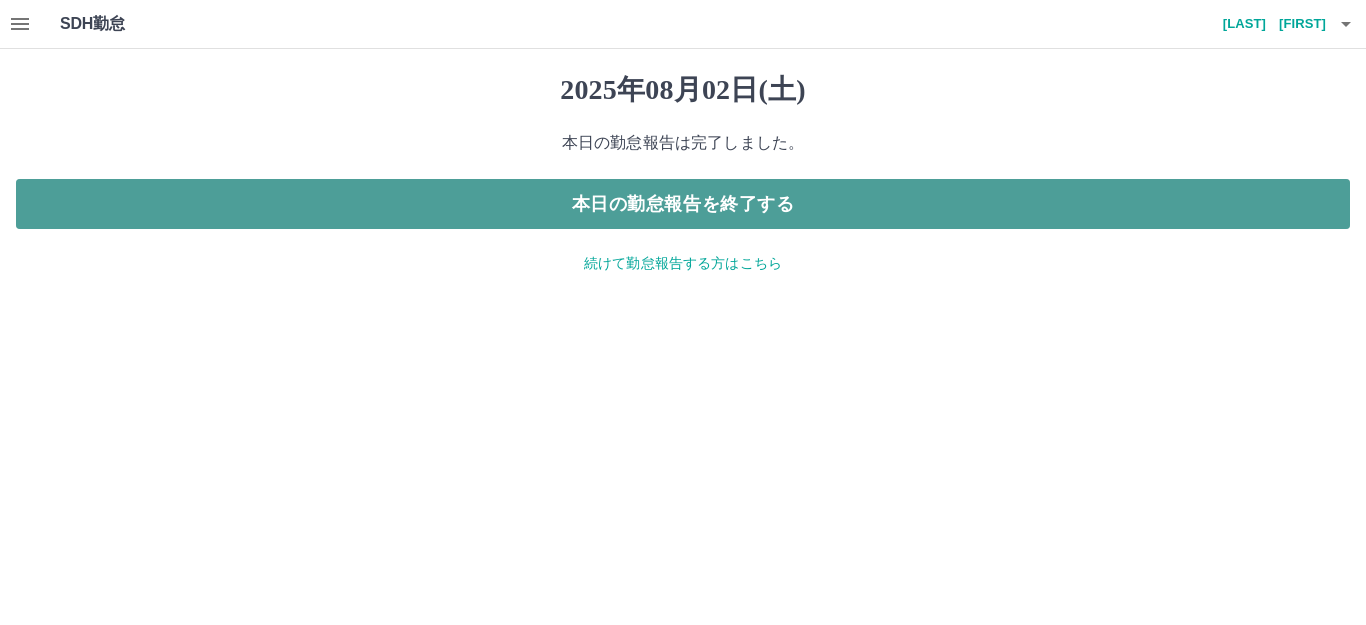 click on "本日の勤怠報告を終了する" at bounding box center (683, 204) 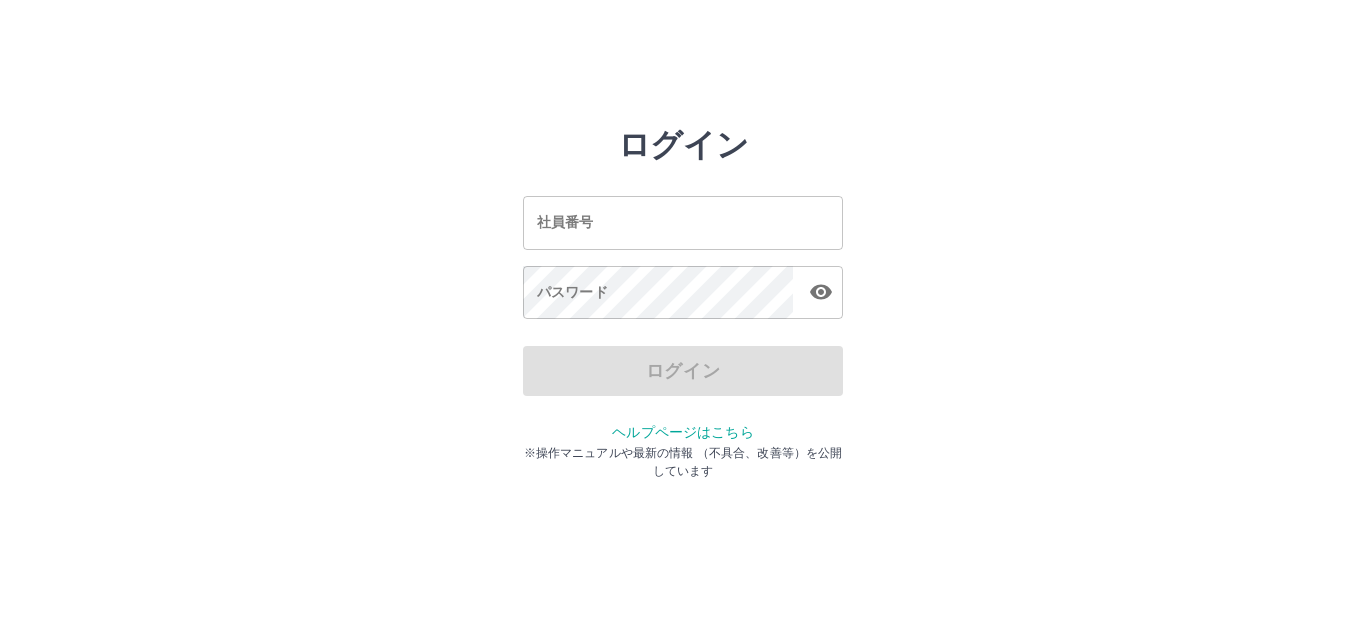 scroll, scrollTop: 0, scrollLeft: 0, axis: both 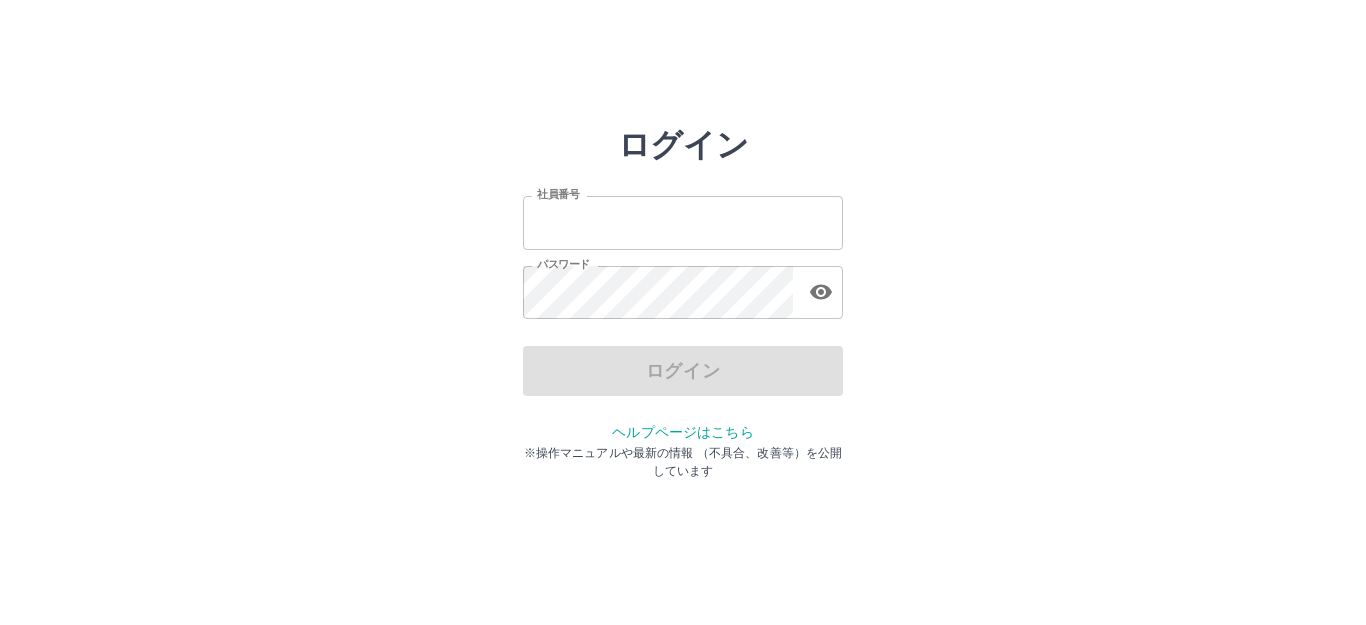 type on "*******" 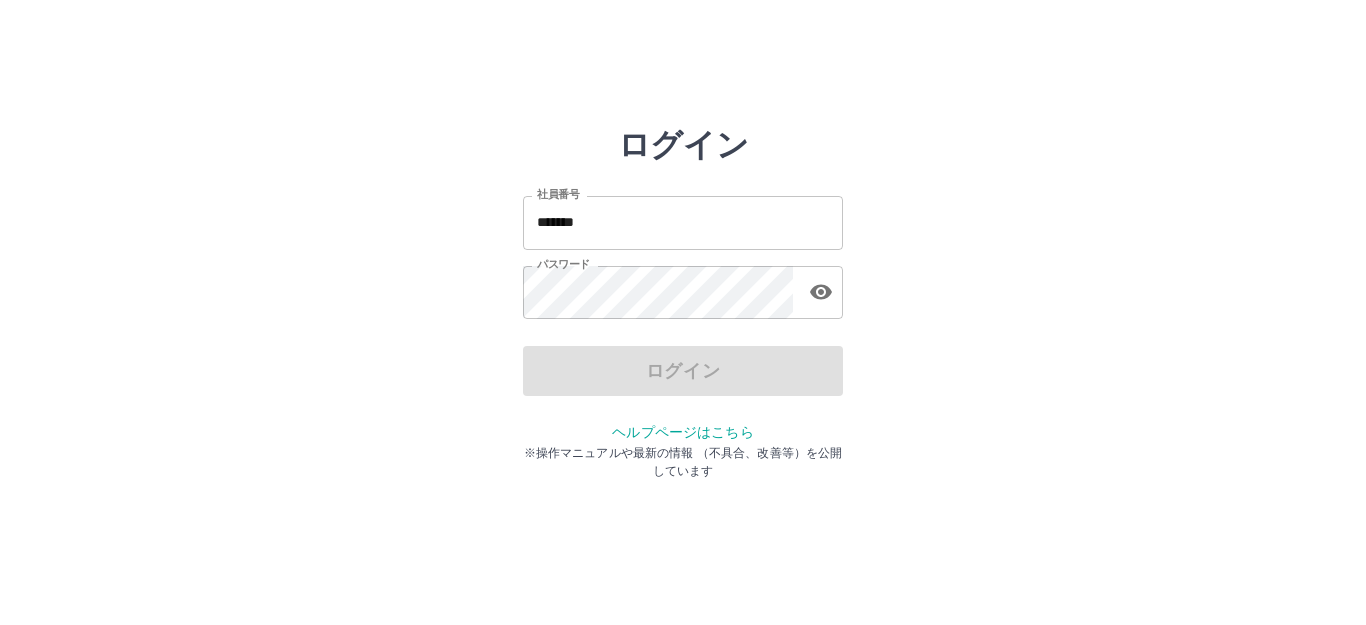 click on "ログイン" at bounding box center (683, 371) 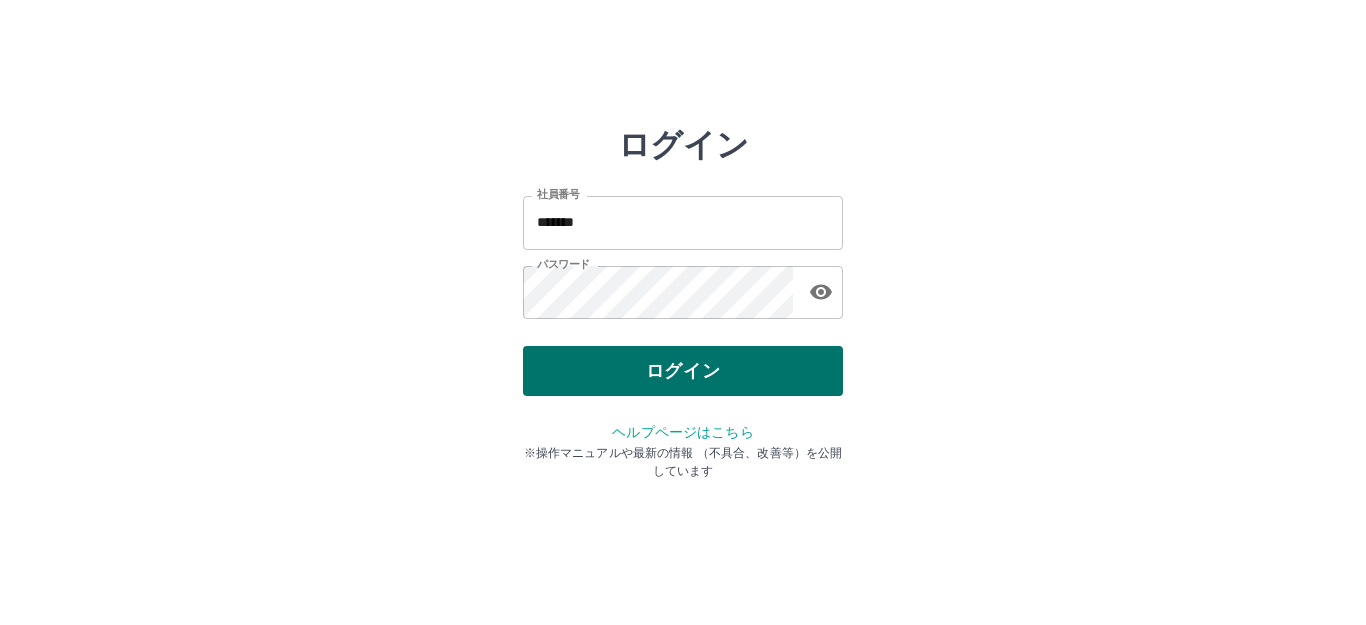 click on "ログイン" at bounding box center (683, 371) 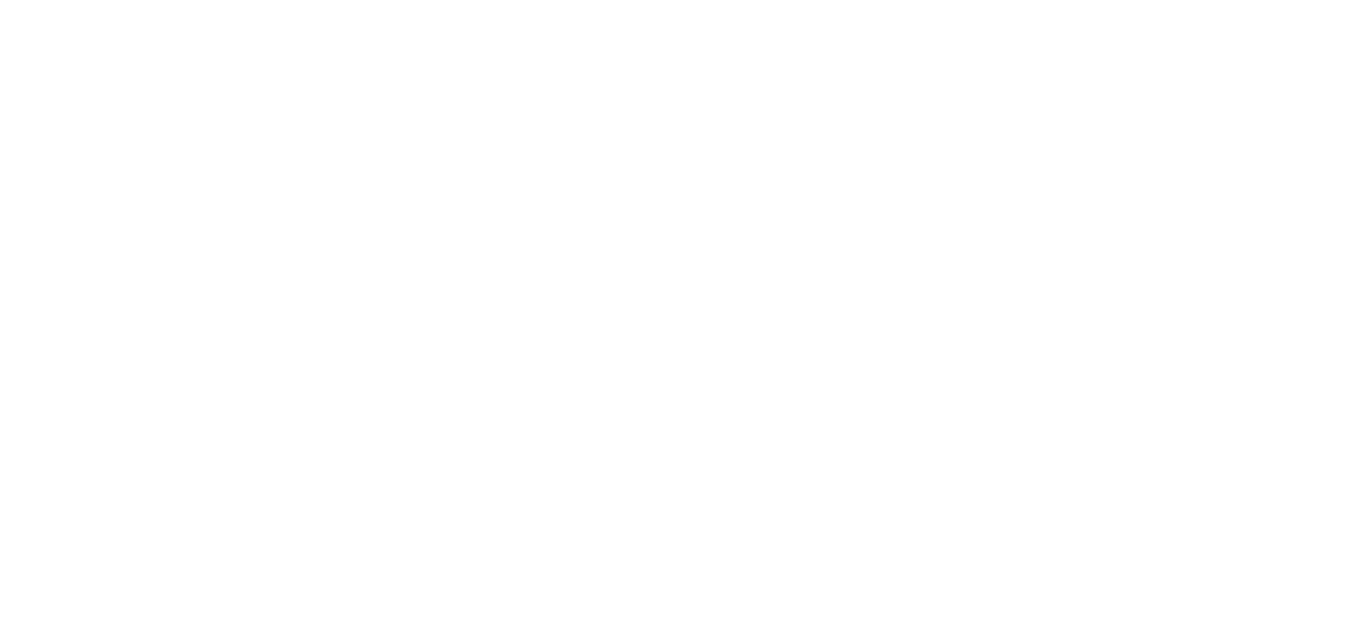 scroll, scrollTop: 0, scrollLeft: 0, axis: both 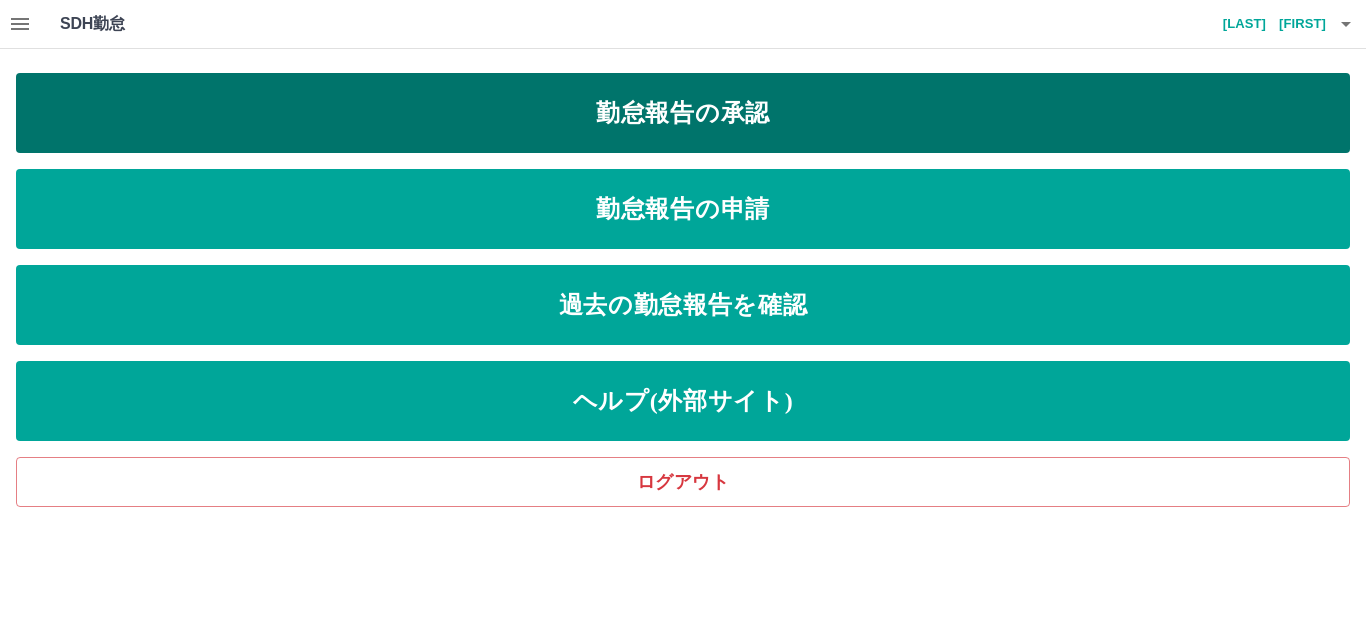 click on "勤怠報告の承認" at bounding box center [683, 113] 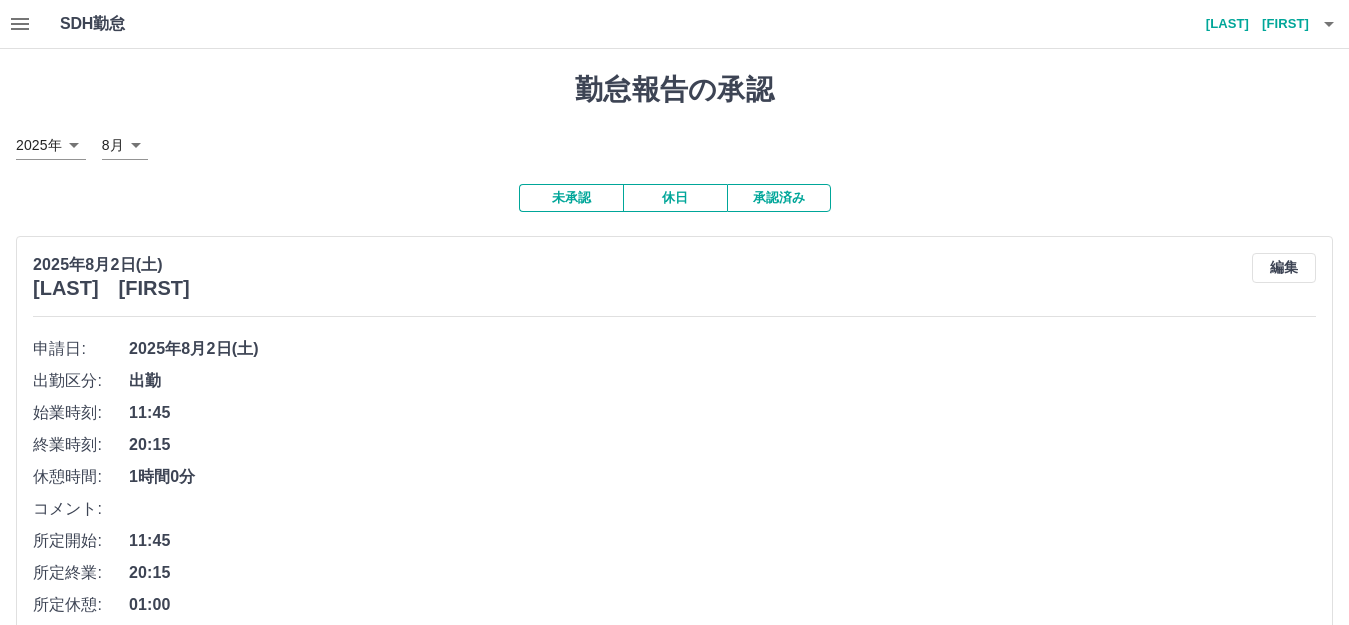 click on "未承認" at bounding box center [571, 198] 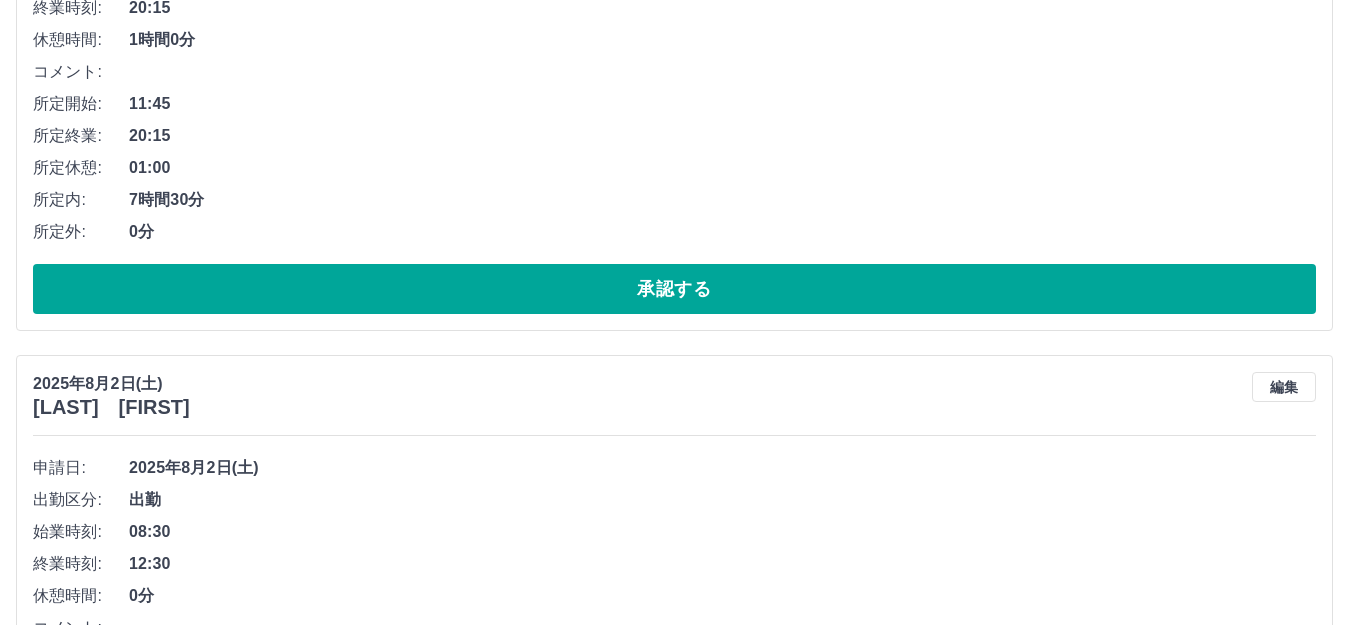scroll, scrollTop: 0, scrollLeft: 0, axis: both 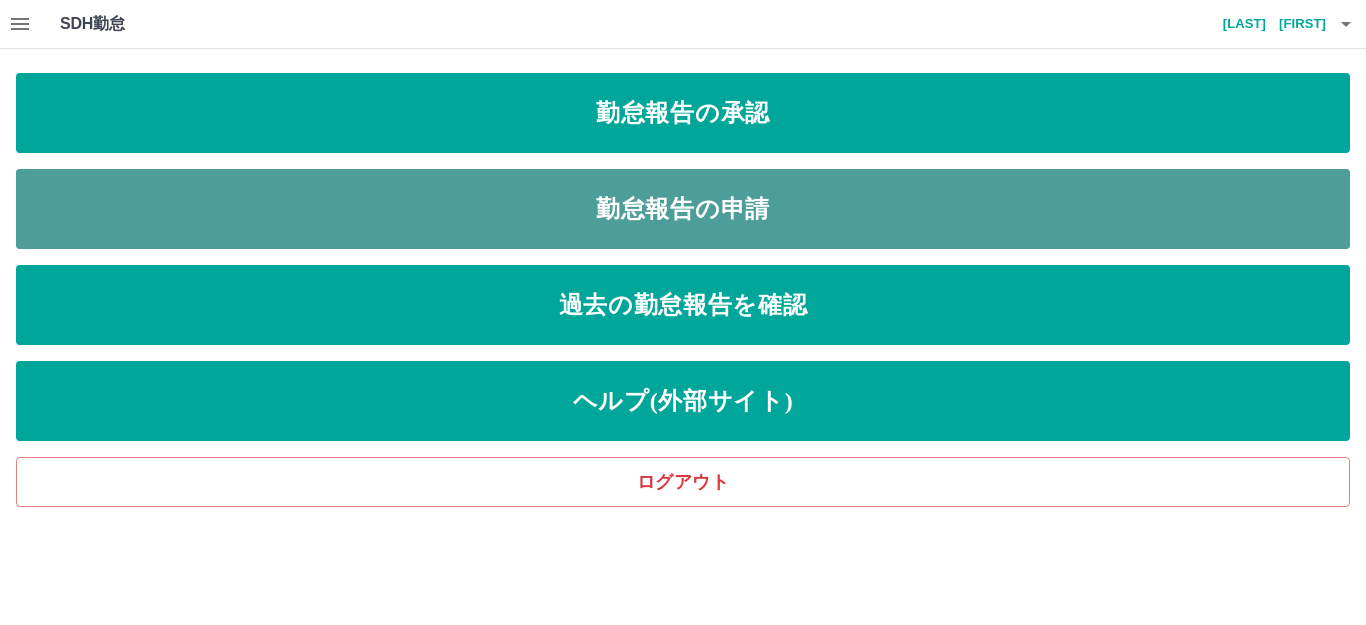 click on "勤怠報告の申請" at bounding box center (683, 209) 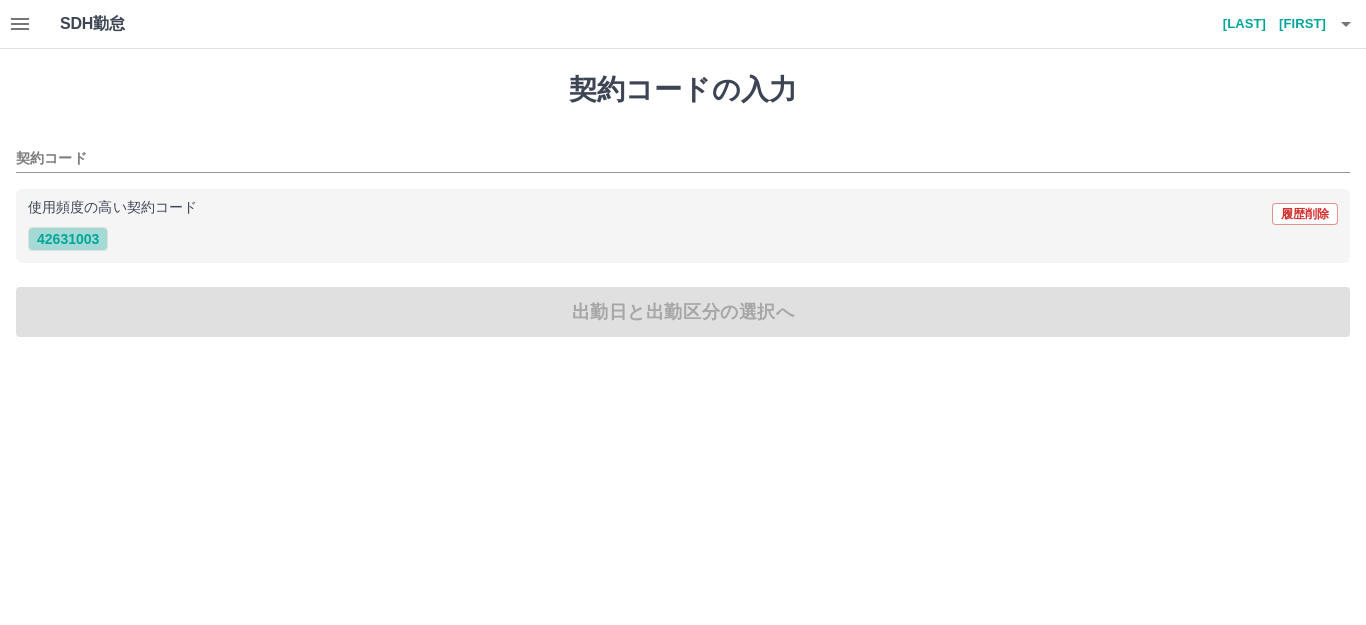 click on "42631003" at bounding box center [68, 239] 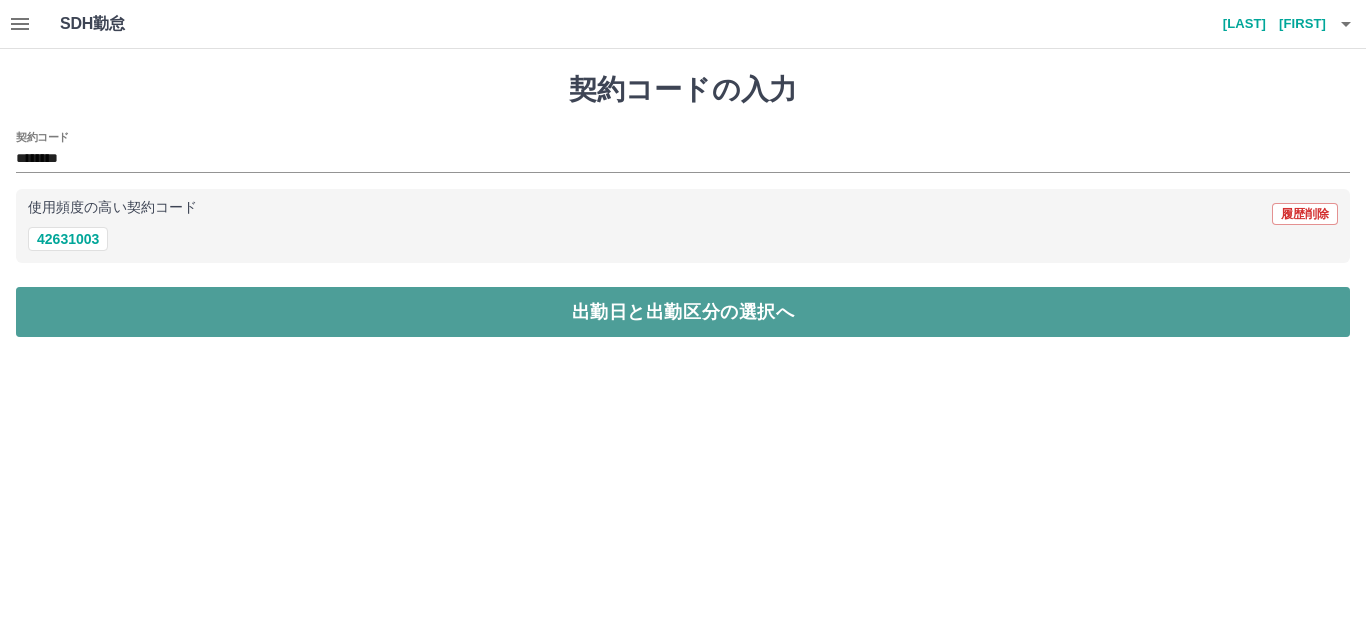 click on "出勤日と出勤区分の選択へ" at bounding box center [683, 312] 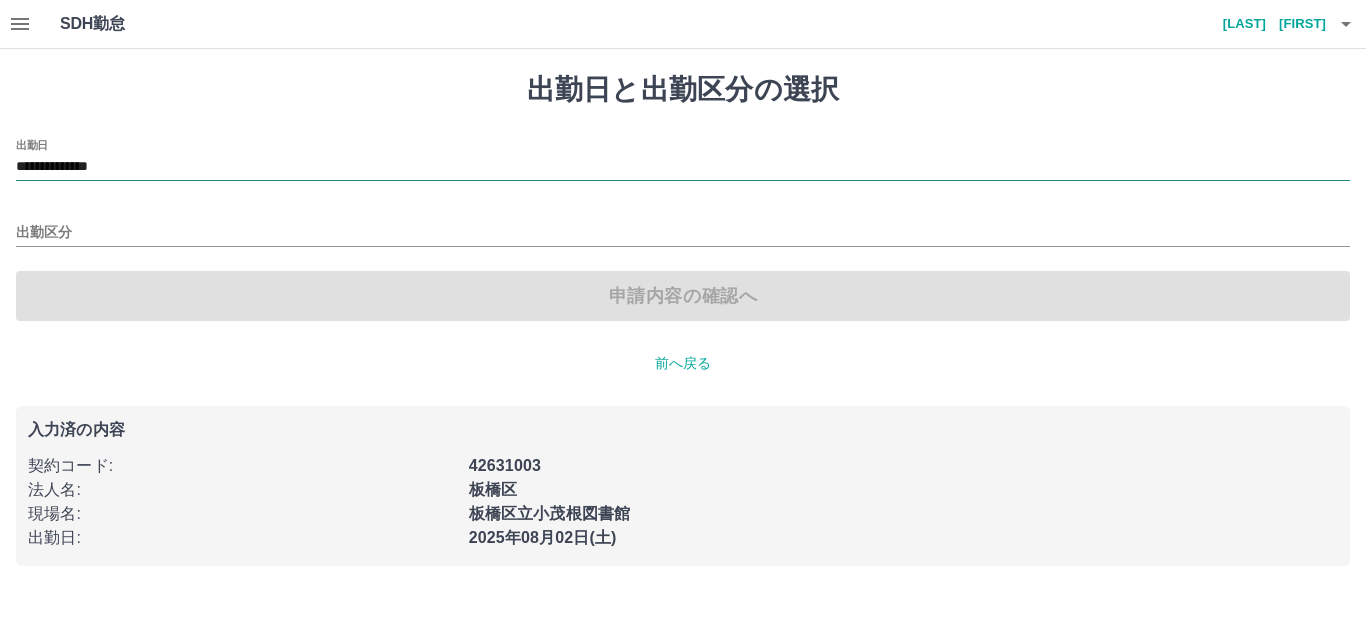 click on "**********" at bounding box center (683, 167) 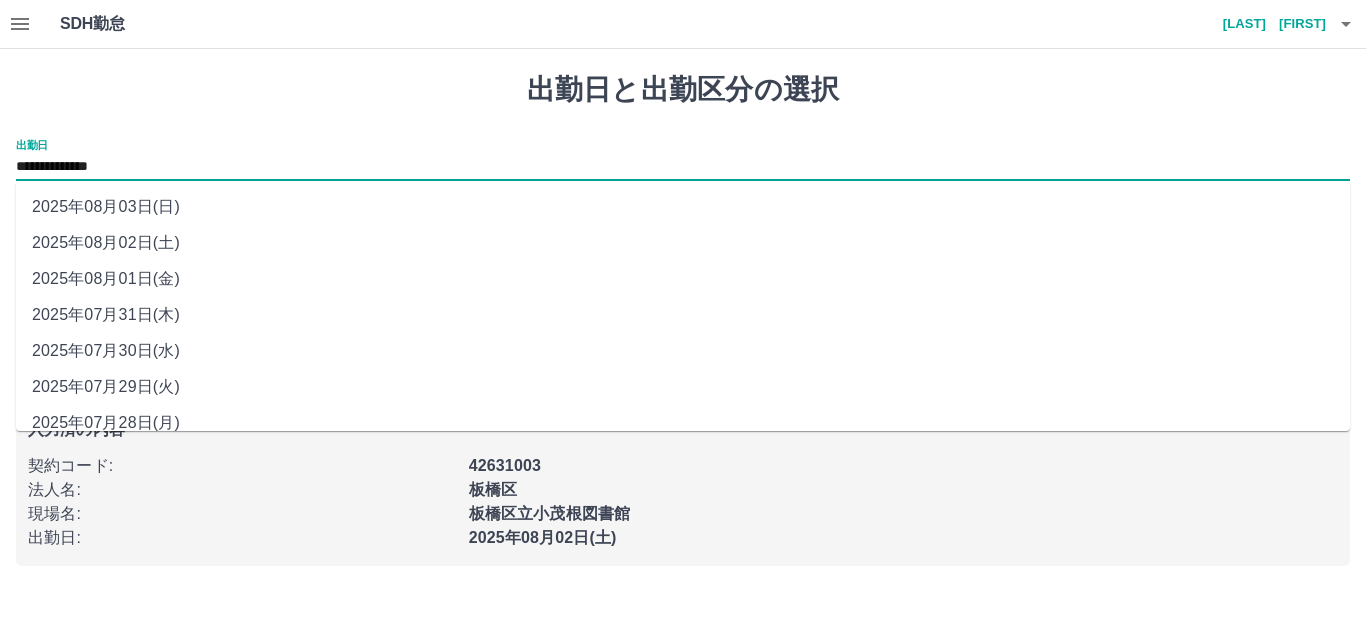 click on "2025年08月01日(金)" at bounding box center (683, 279) 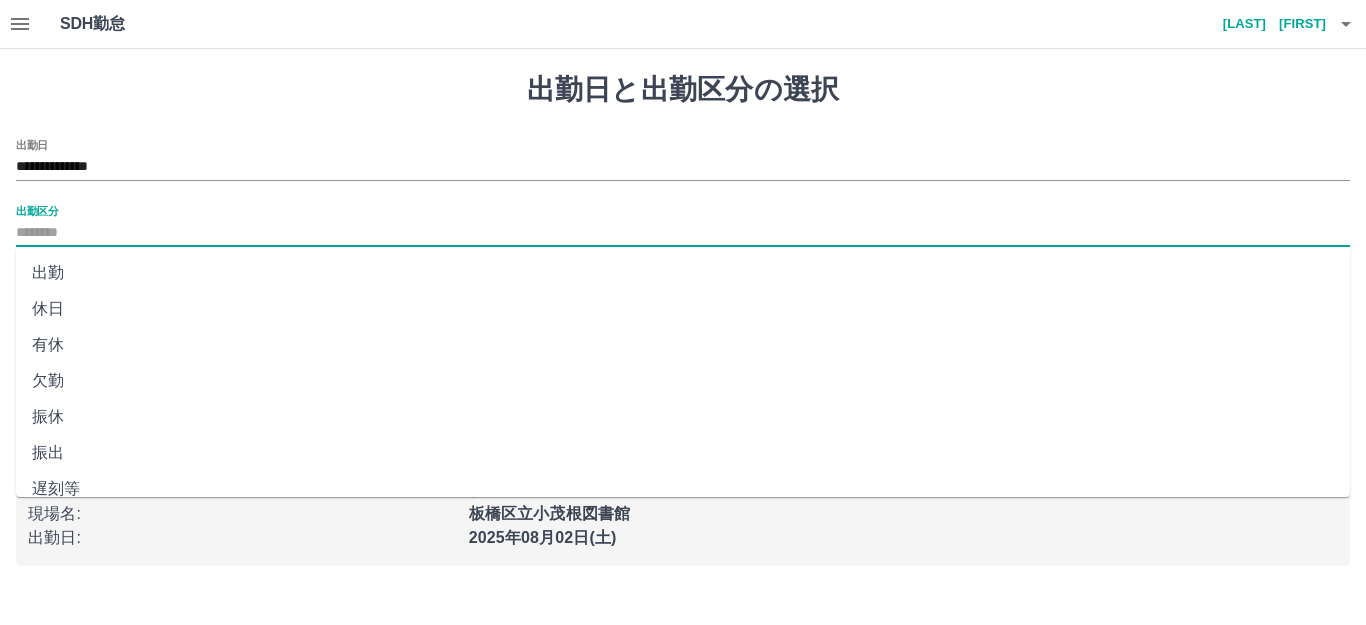 click on "出勤区分" at bounding box center [683, 233] 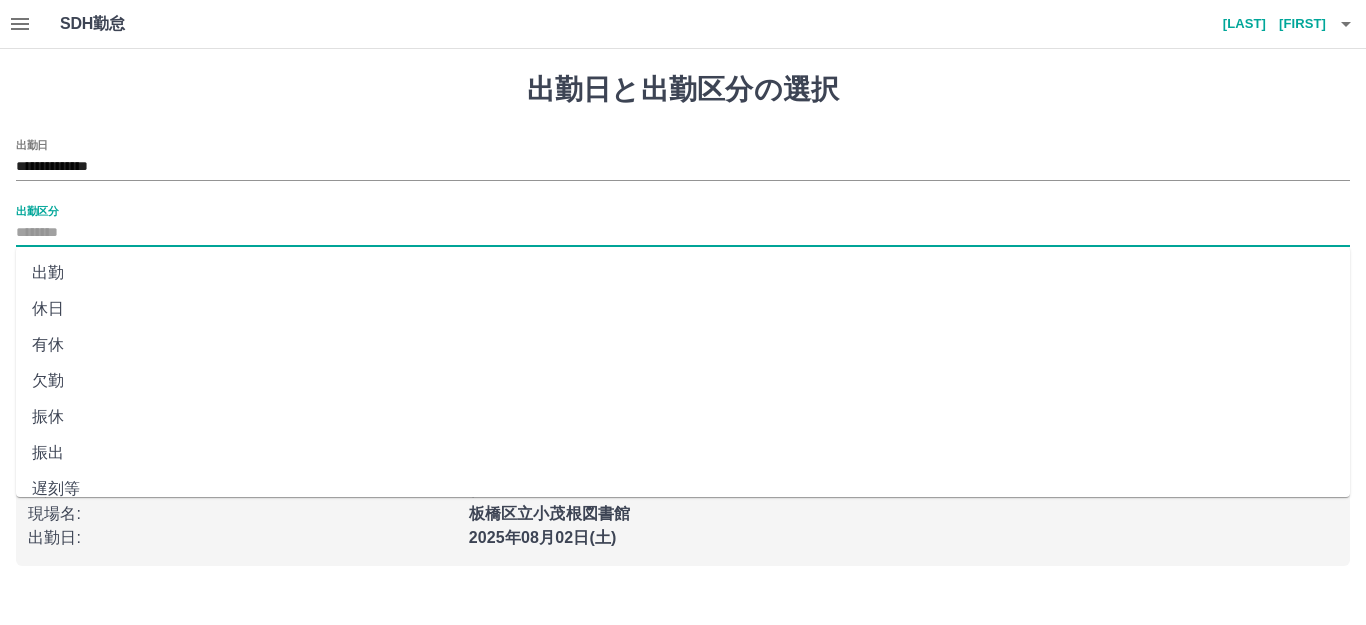 click on "出勤" at bounding box center [683, 273] 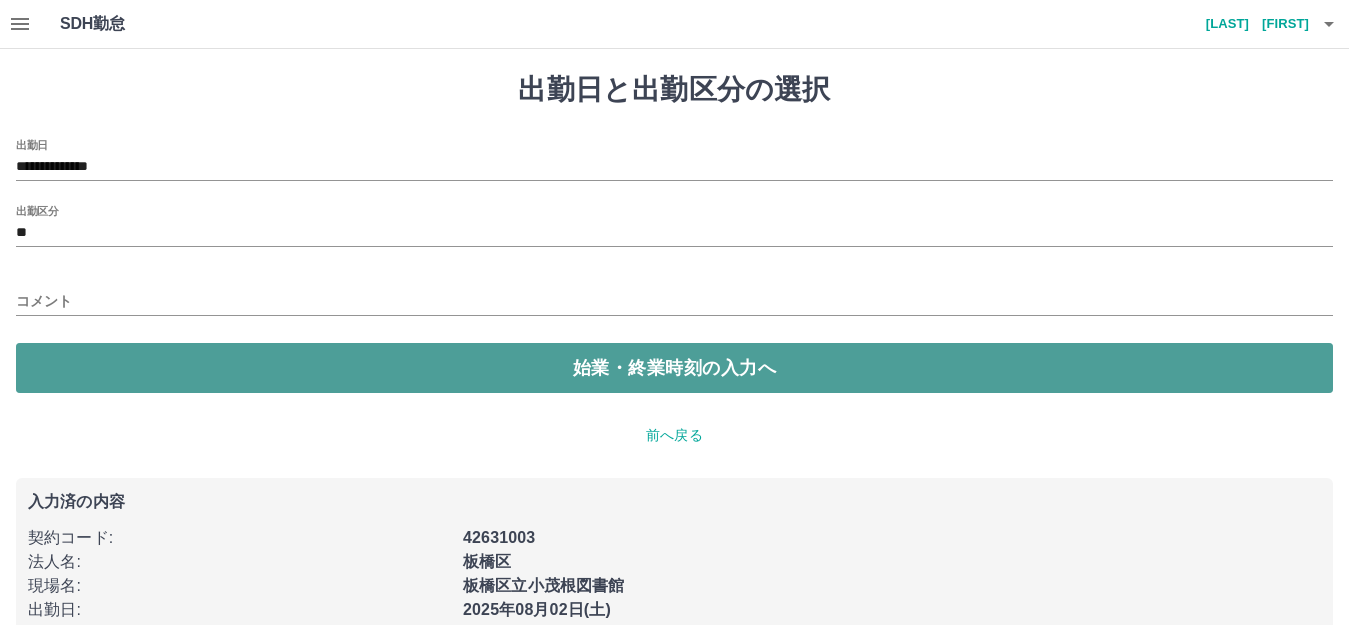 click on "始業・終業時刻の入力へ" at bounding box center (674, 368) 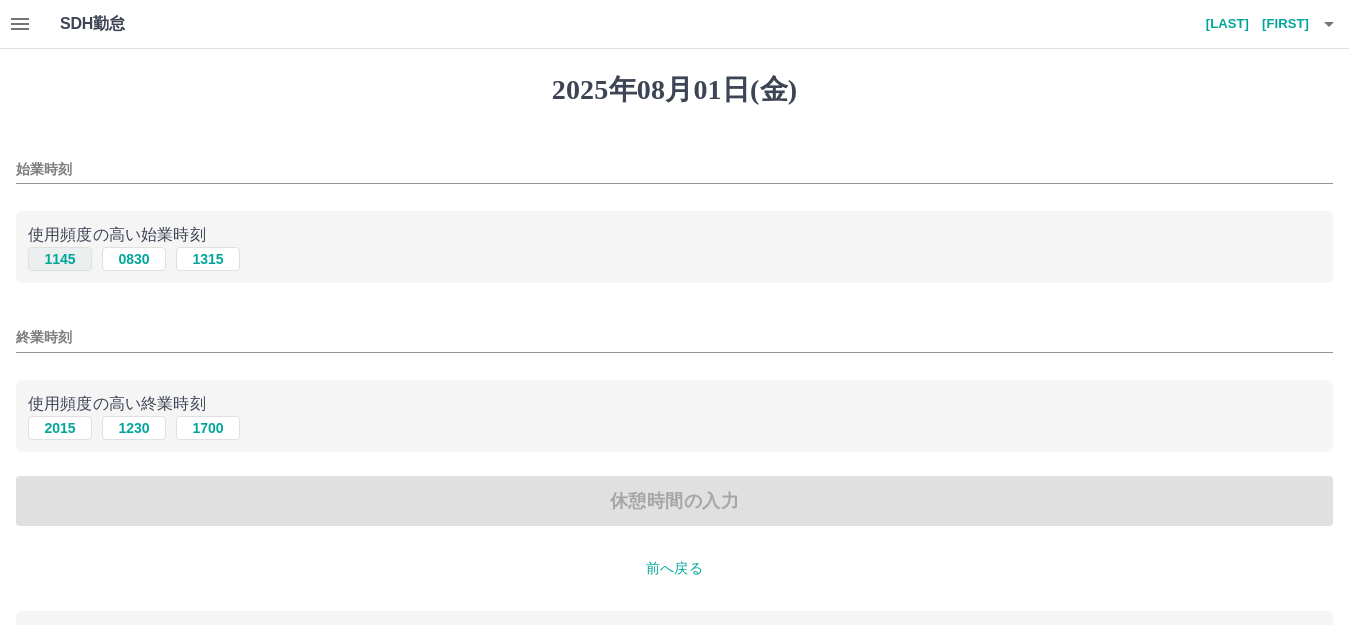 click on "1145" at bounding box center (60, 259) 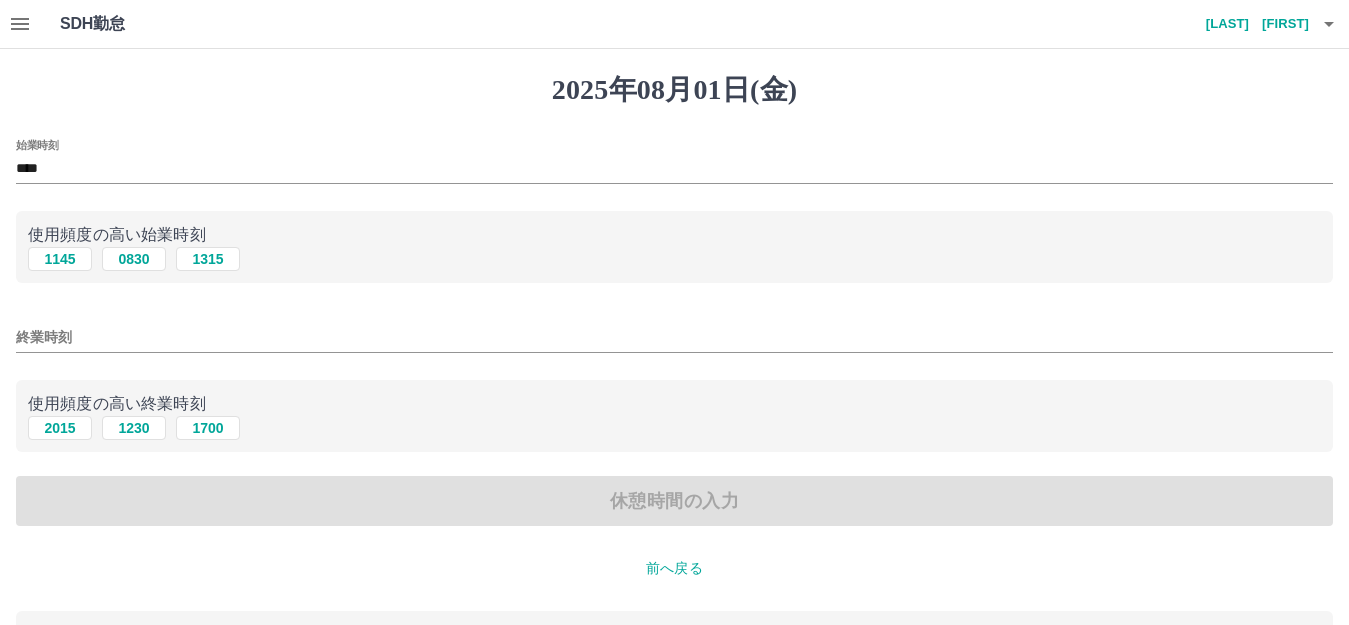 scroll, scrollTop: 100, scrollLeft: 0, axis: vertical 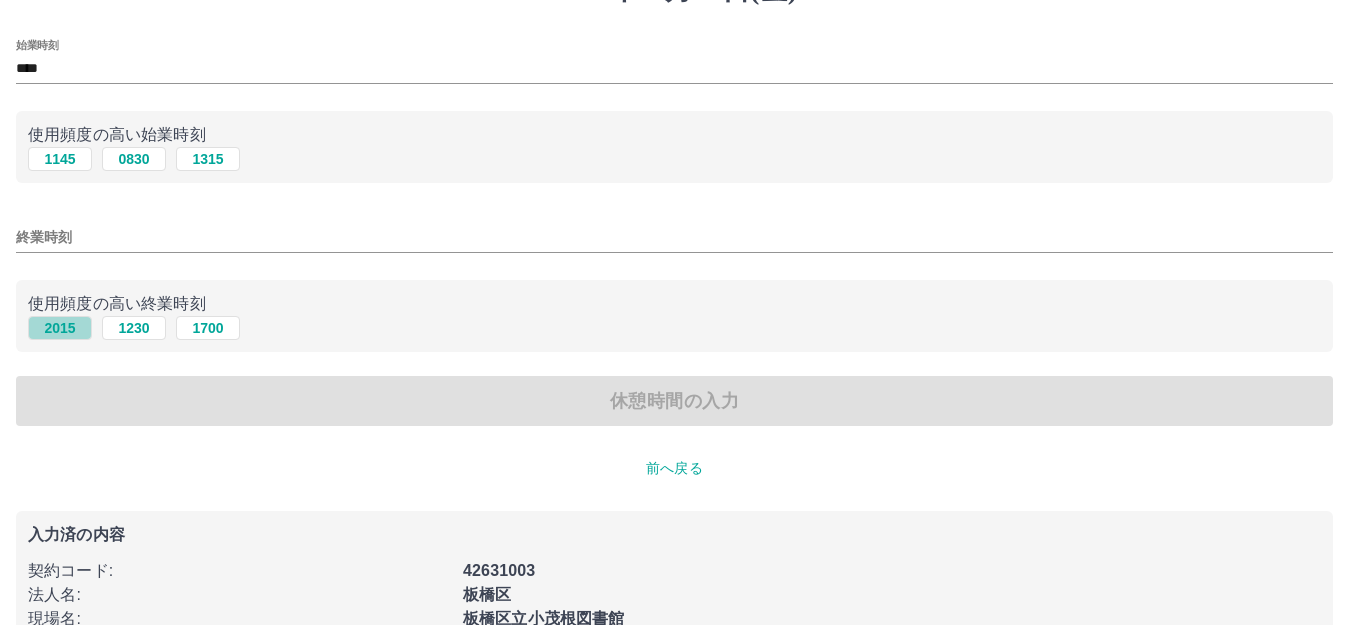 click on "2015" at bounding box center (60, 328) 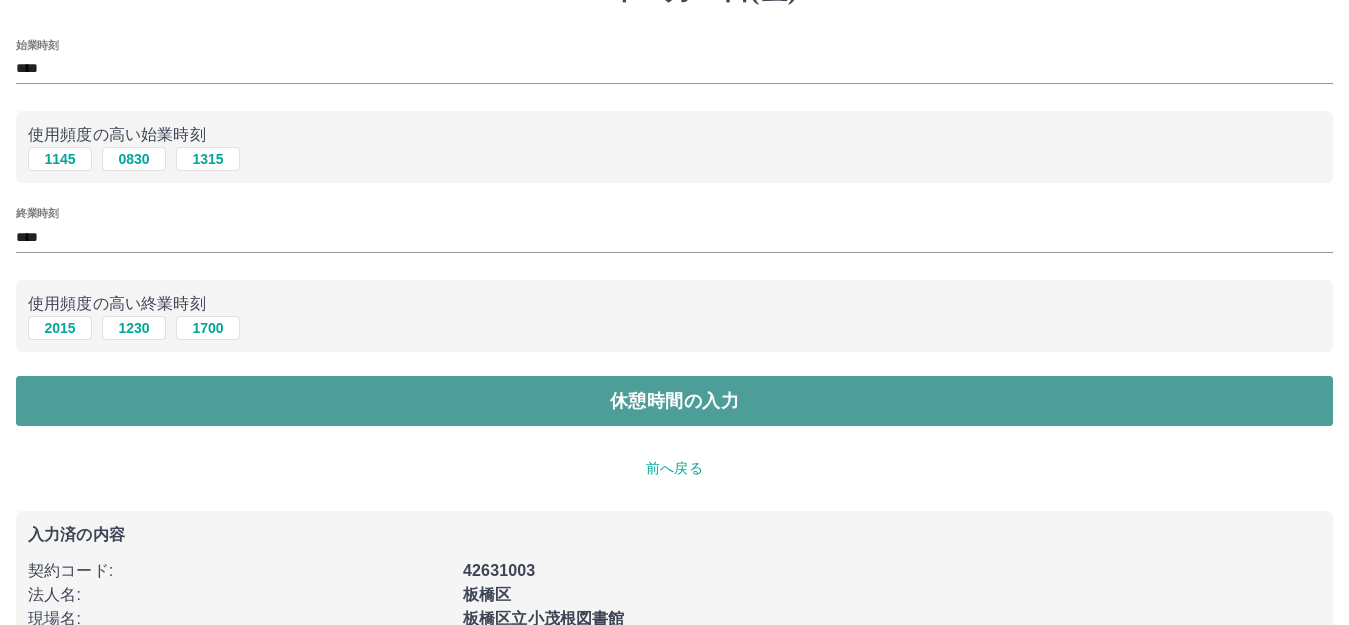 click on "休憩時間の入力" at bounding box center (674, 401) 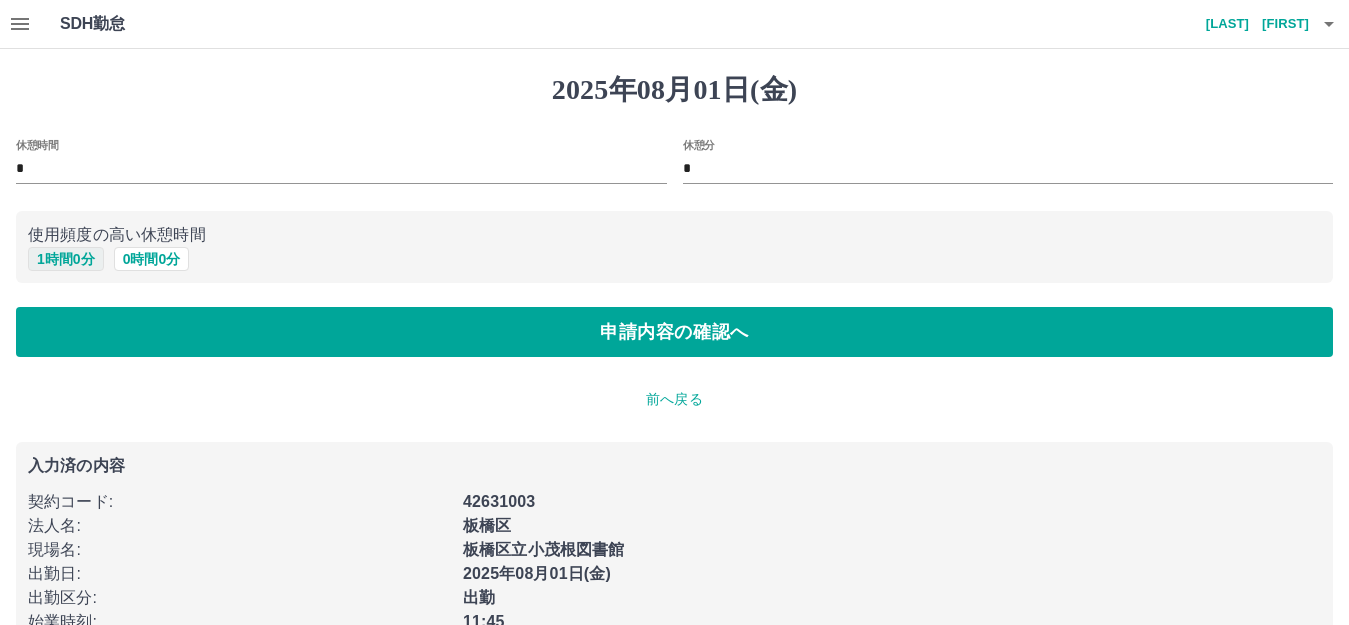 click on "1 時間 0 分" at bounding box center (66, 259) 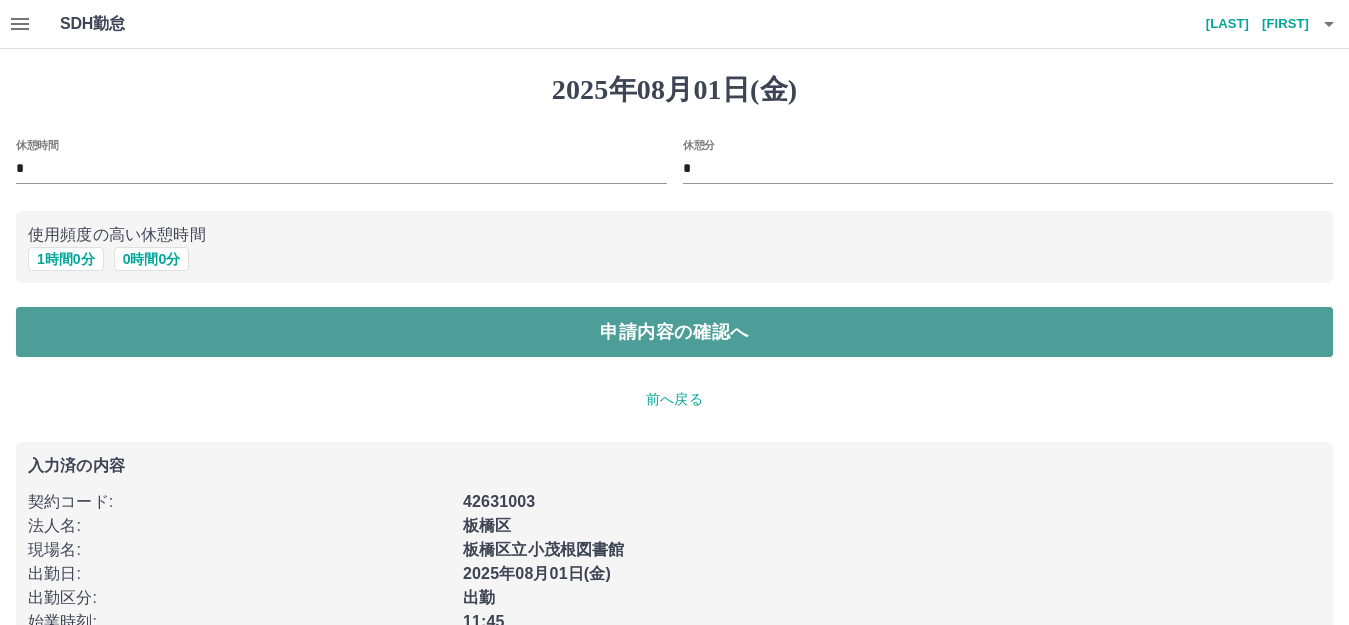 click on "申請内容の確認へ" at bounding box center [674, 332] 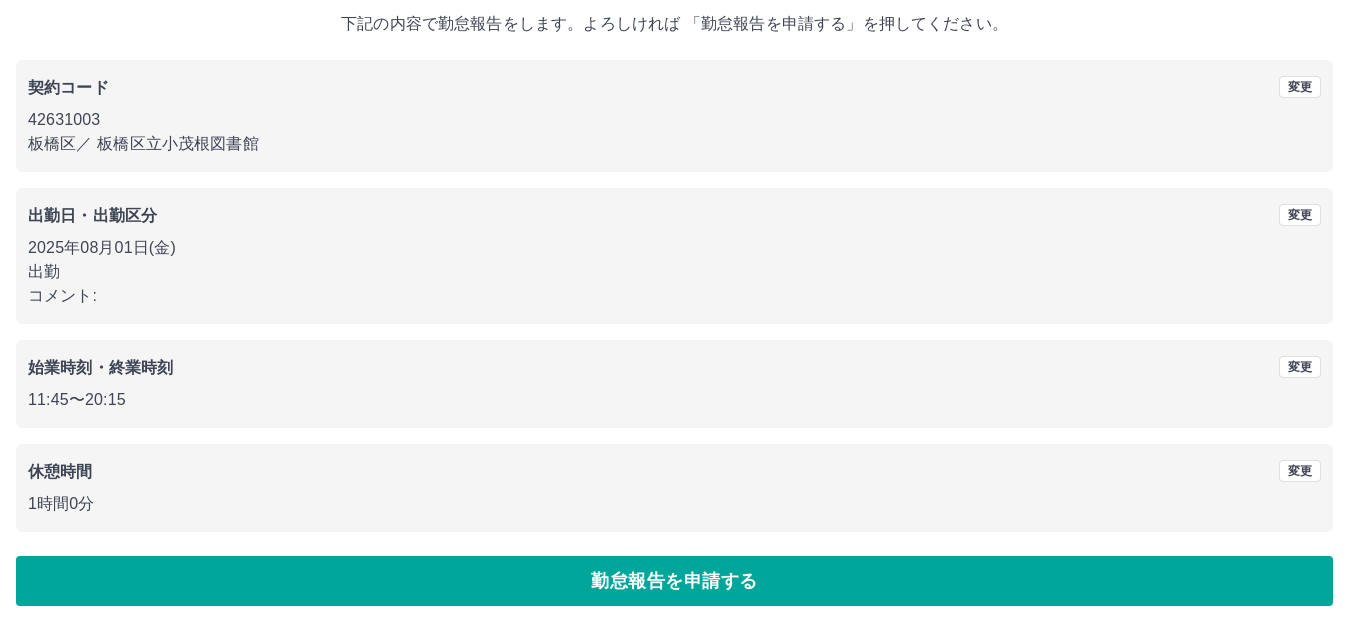 scroll, scrollTop: 124, scrollLeft: 0, axis: vertical 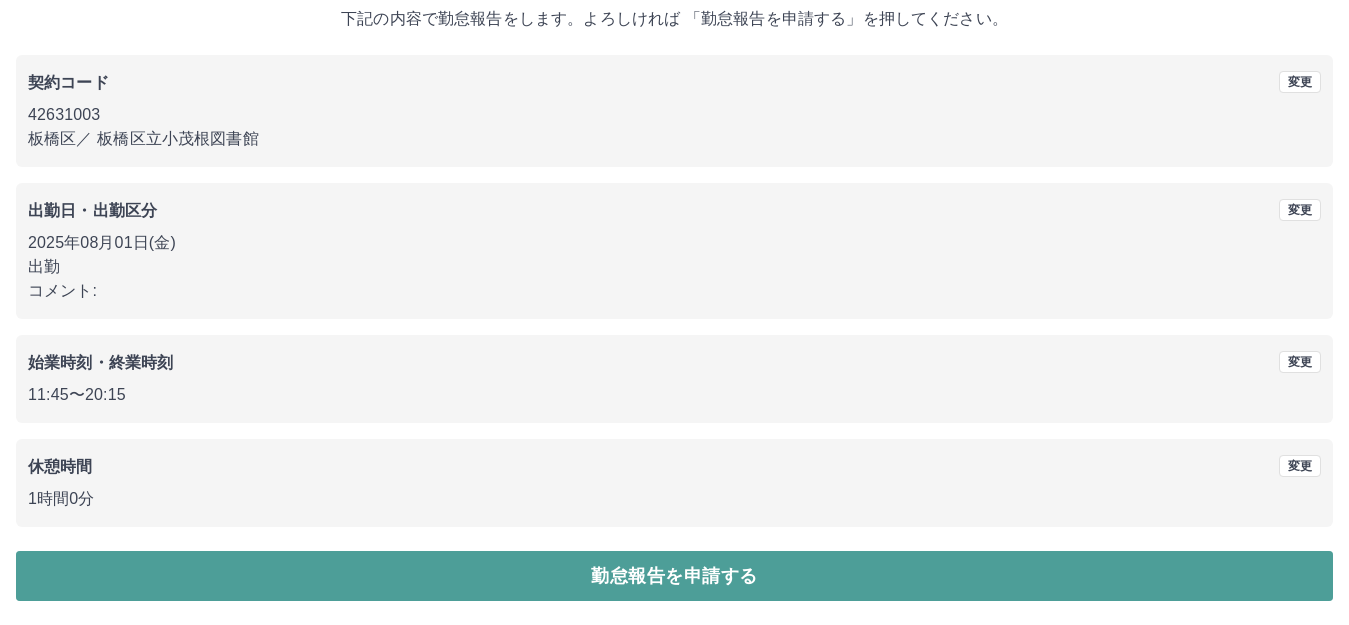 click on "勤怠報告を申請する" at bounding box center (674, 576) 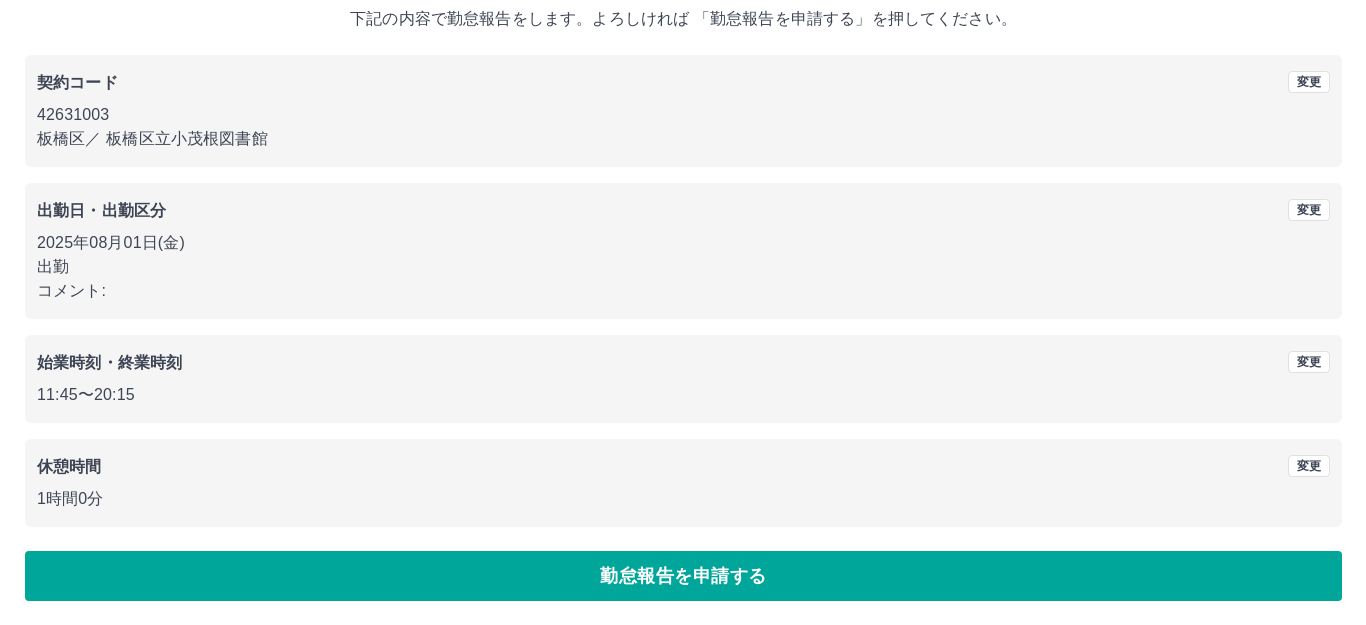 scroll, scrollTop: 0, scrollLeft: 0, axis: both 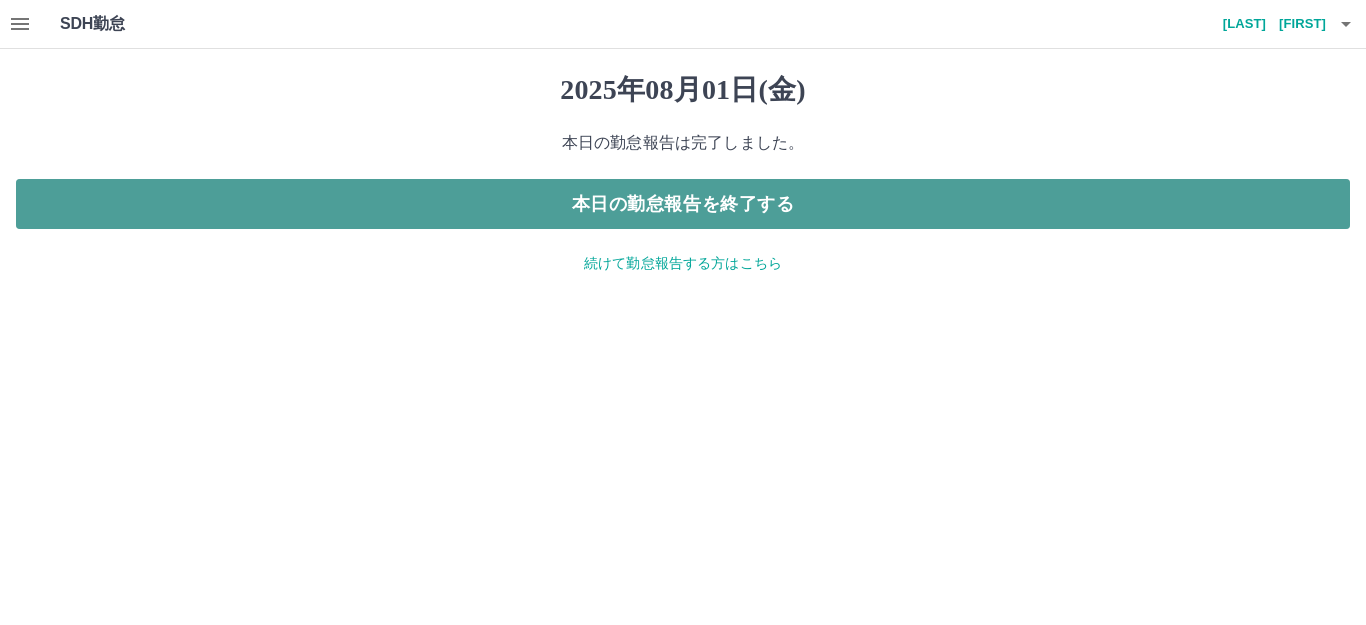 click on "本日の勤怠報告を終了する" at bounding box center [683, 204] 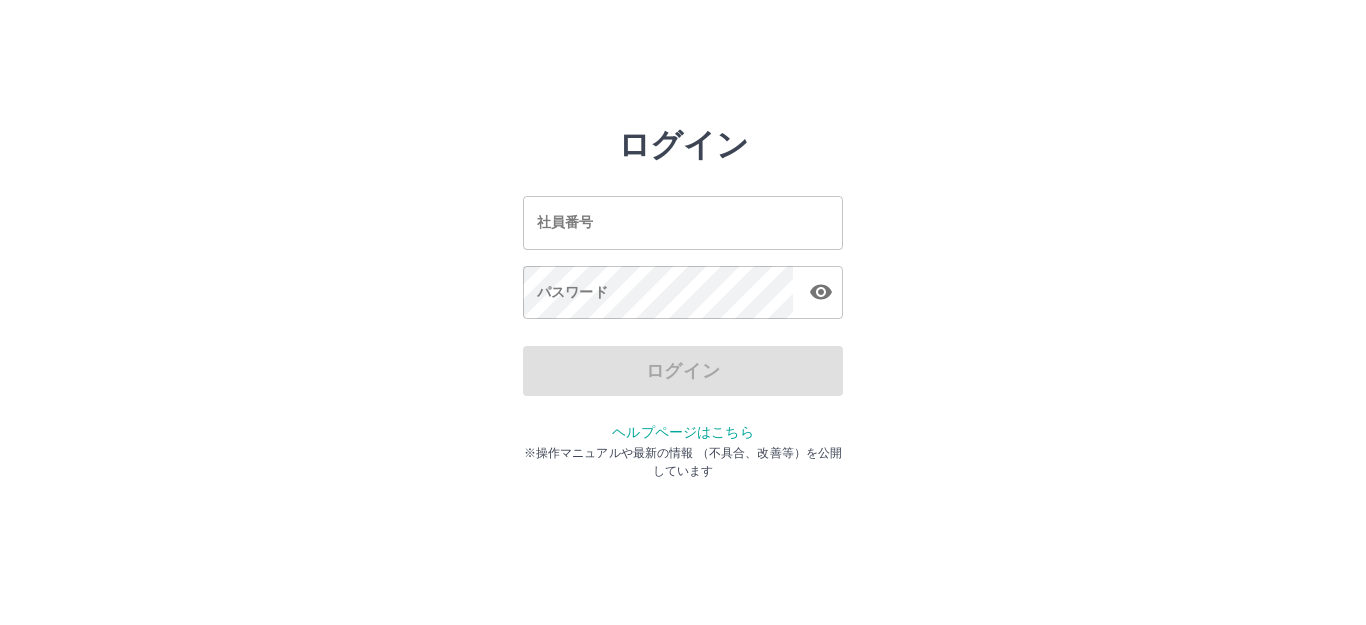scroll, scrollTop: 0, scrollLeft: 0, axis: both 